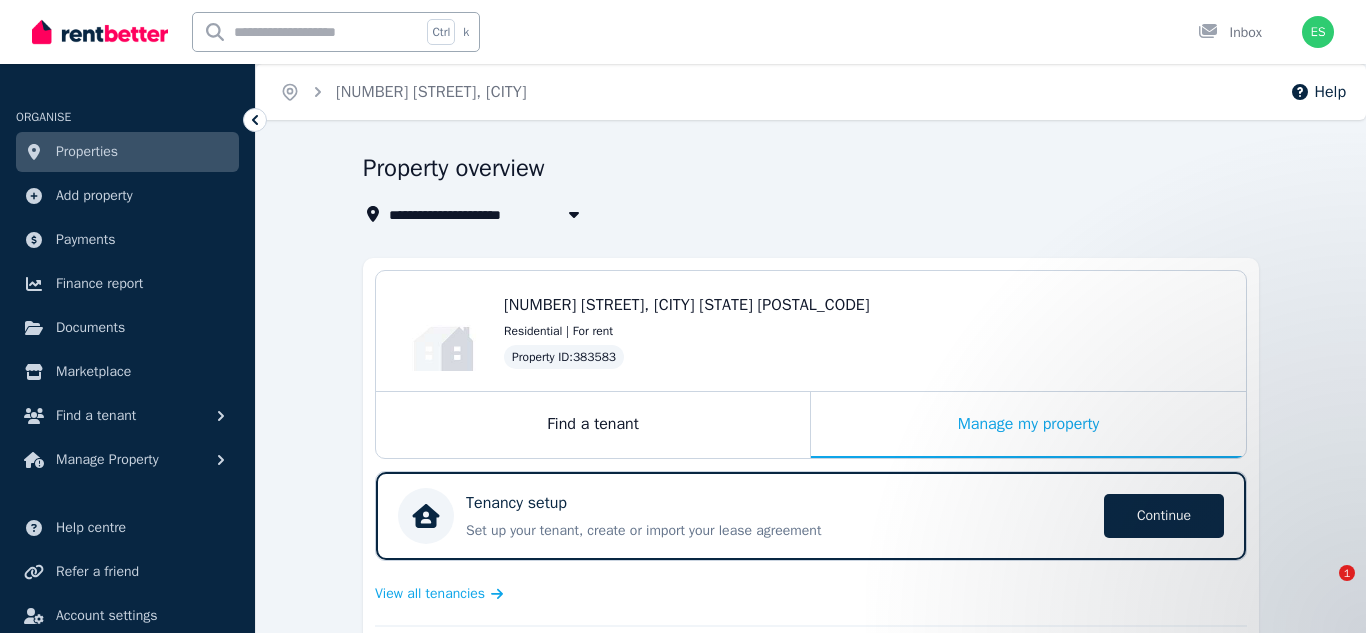 scroll, scrollTop: 0, scrollLeft: 0, axis: both 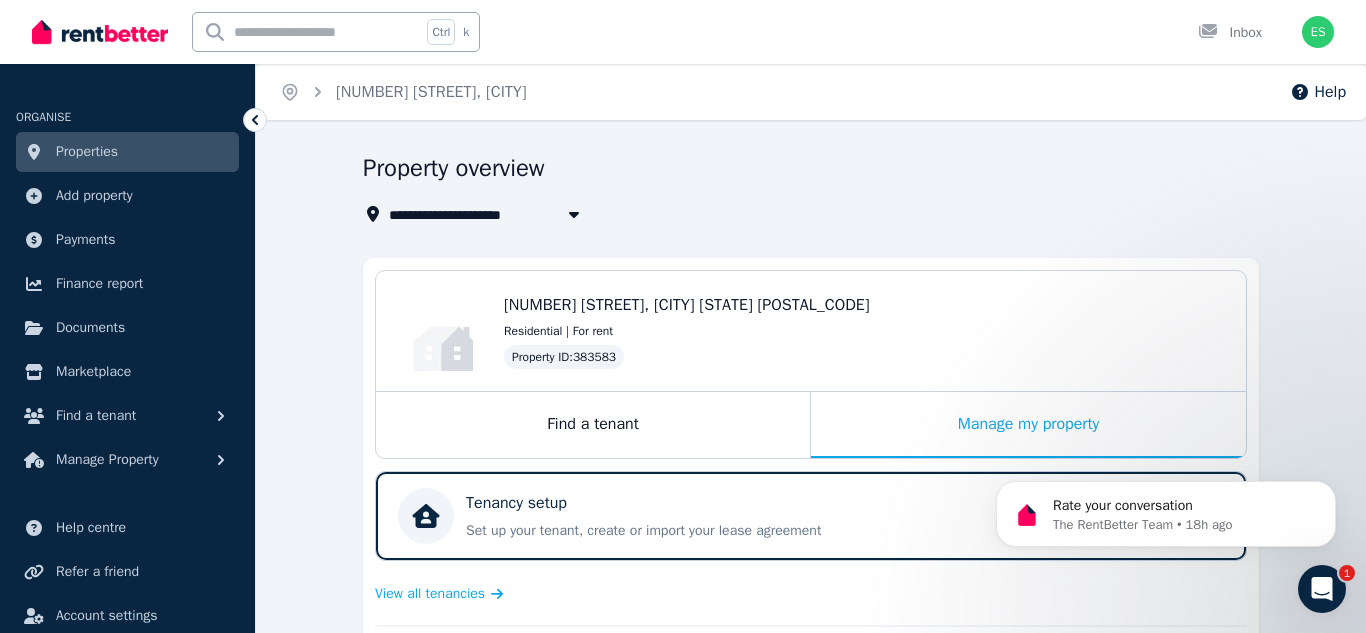 click on "**********" at bounding box center [683, 316] 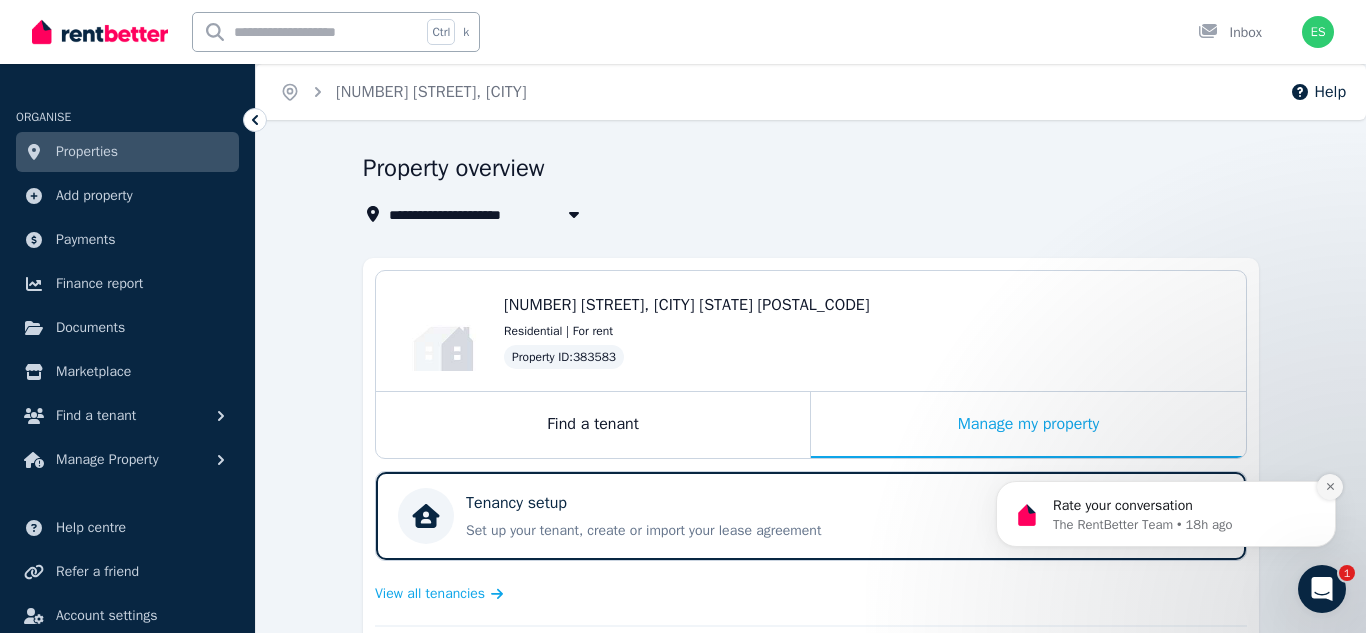 click 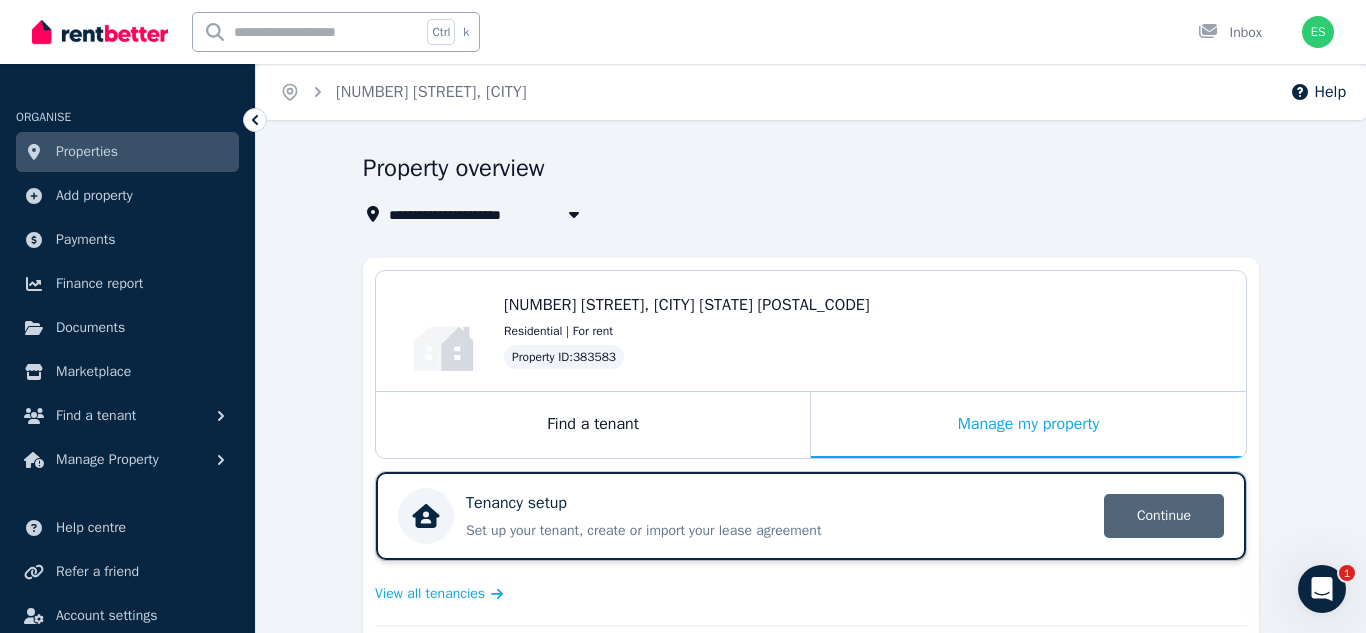 click on "Continue" at bounding box center (1164, 516) 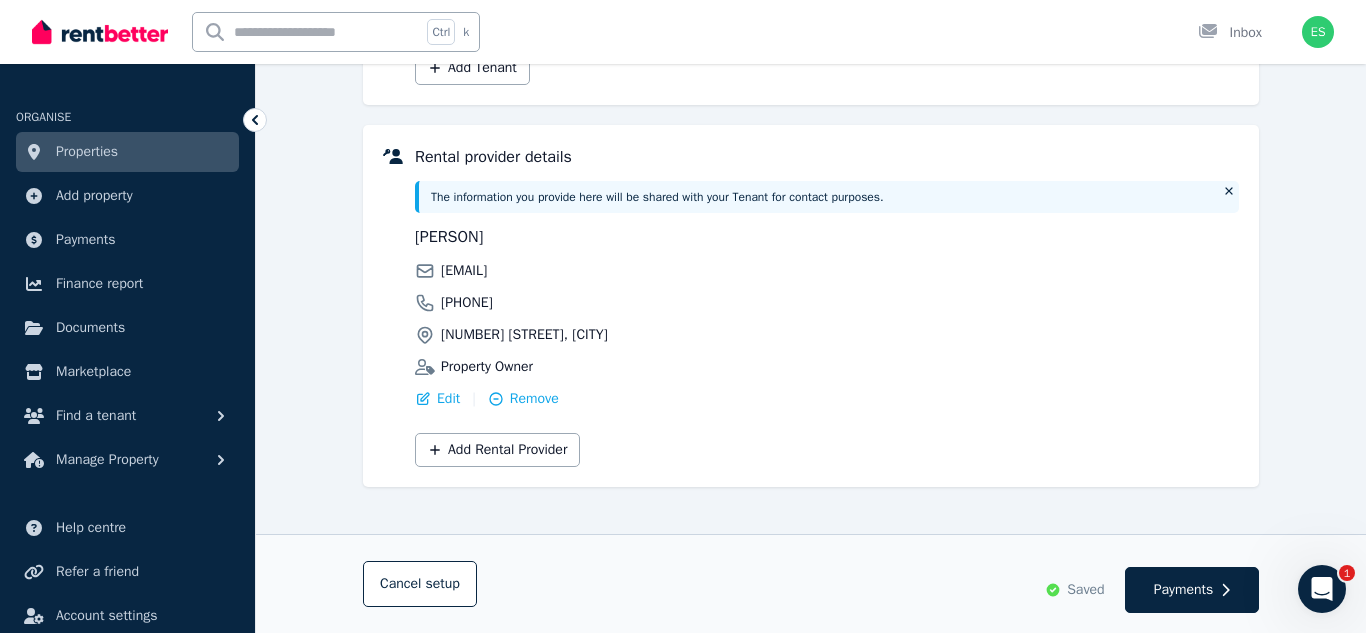 scroll, scrollTop: 475, scrollLeft: 0, axis: vertical 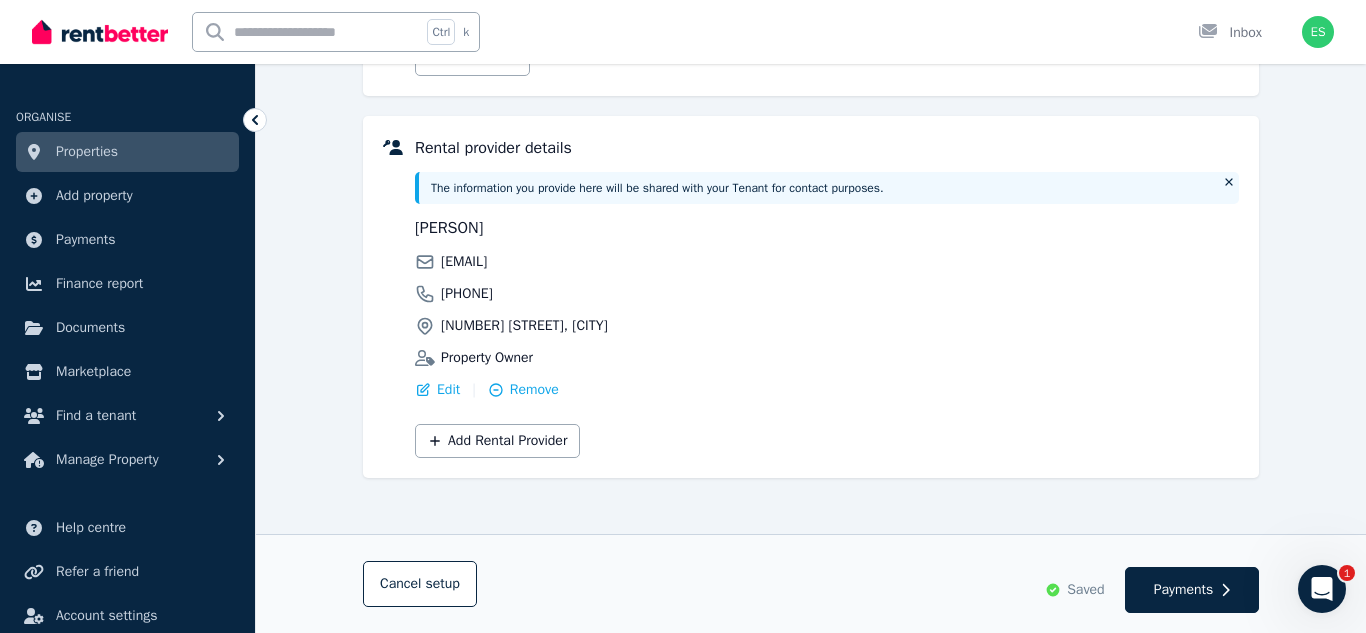click on "Cancel setup Saved Payments" at bounding box center [811, 583] 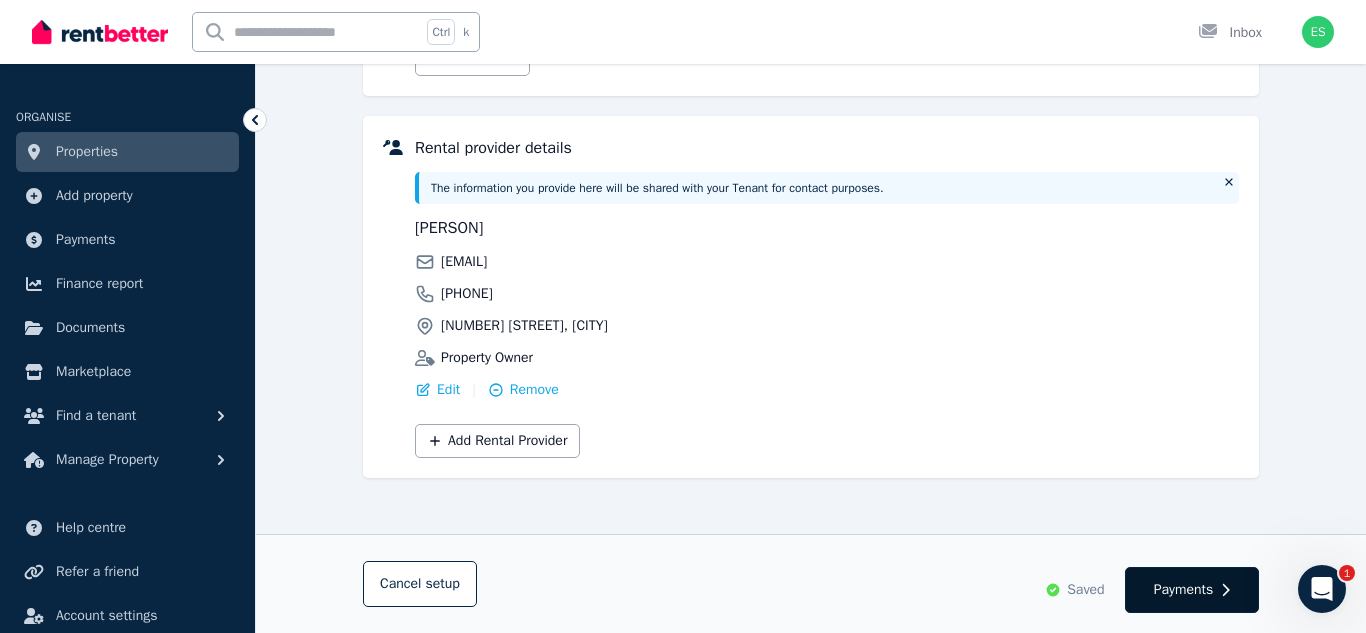 click on "Payments" at bounding box center (1184, 590) 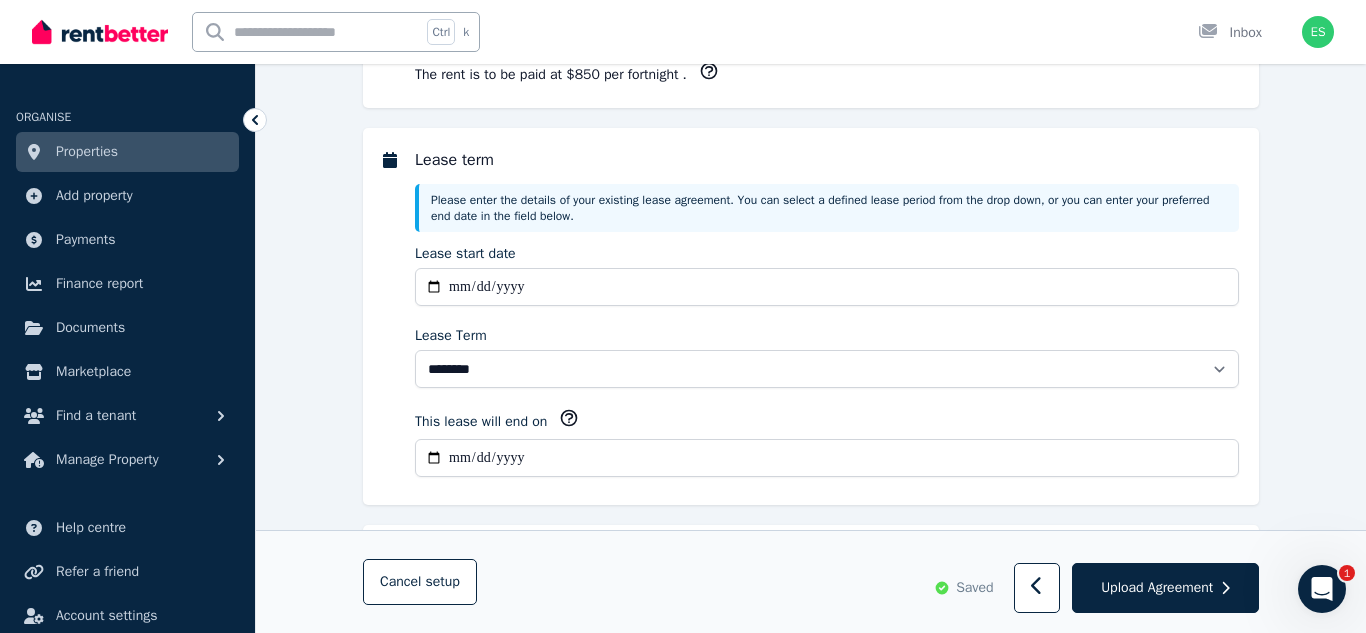 scroll, scrollTop: 0, scrollLeft: 0, axis: both 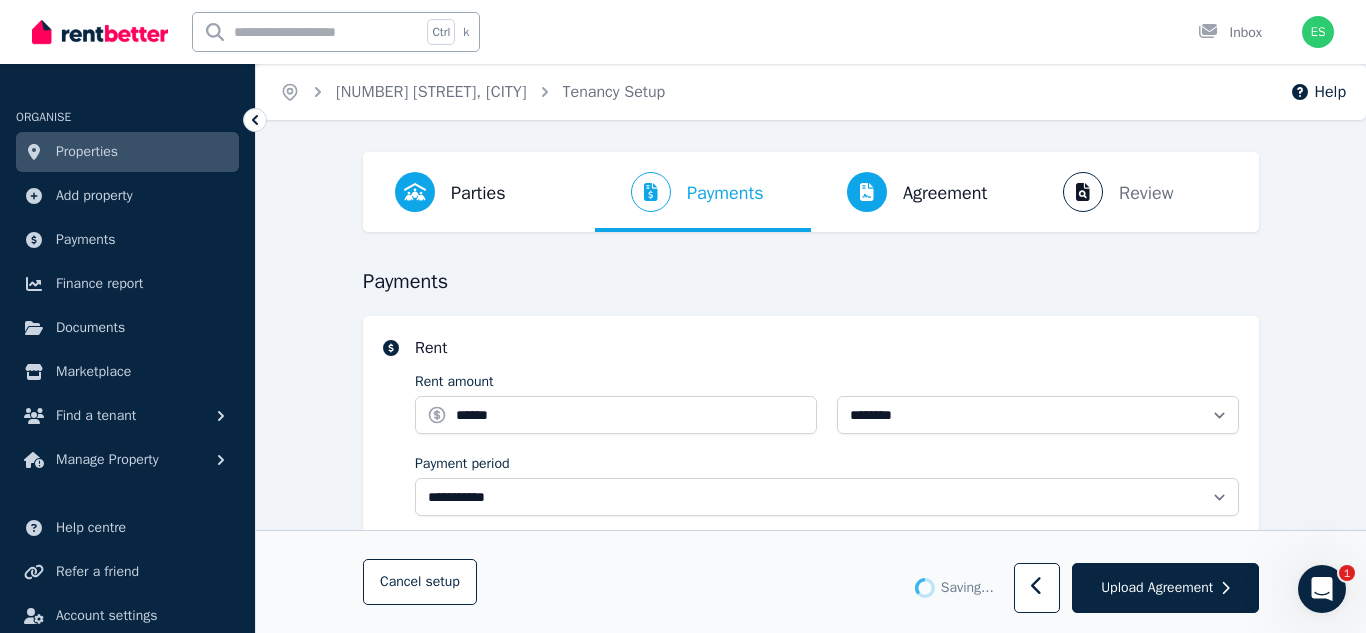 select on "**********" 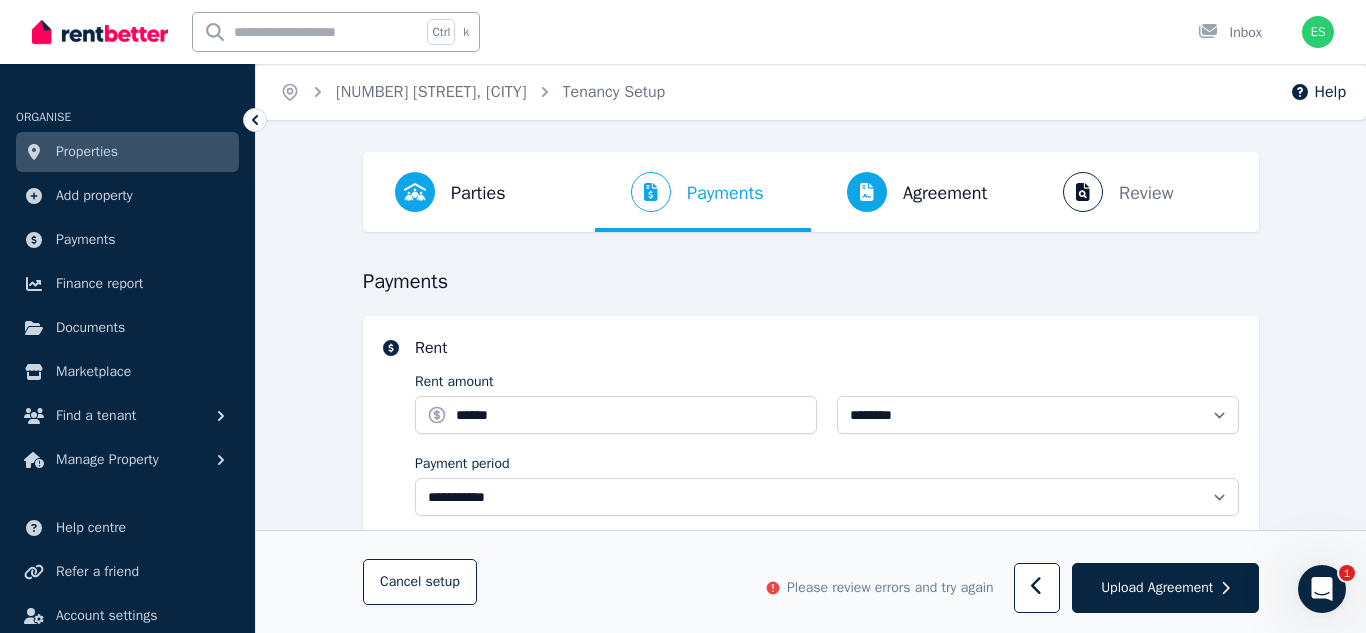 scroll, scrollTop: 1338, scrollLeft: 0, axis: vertical 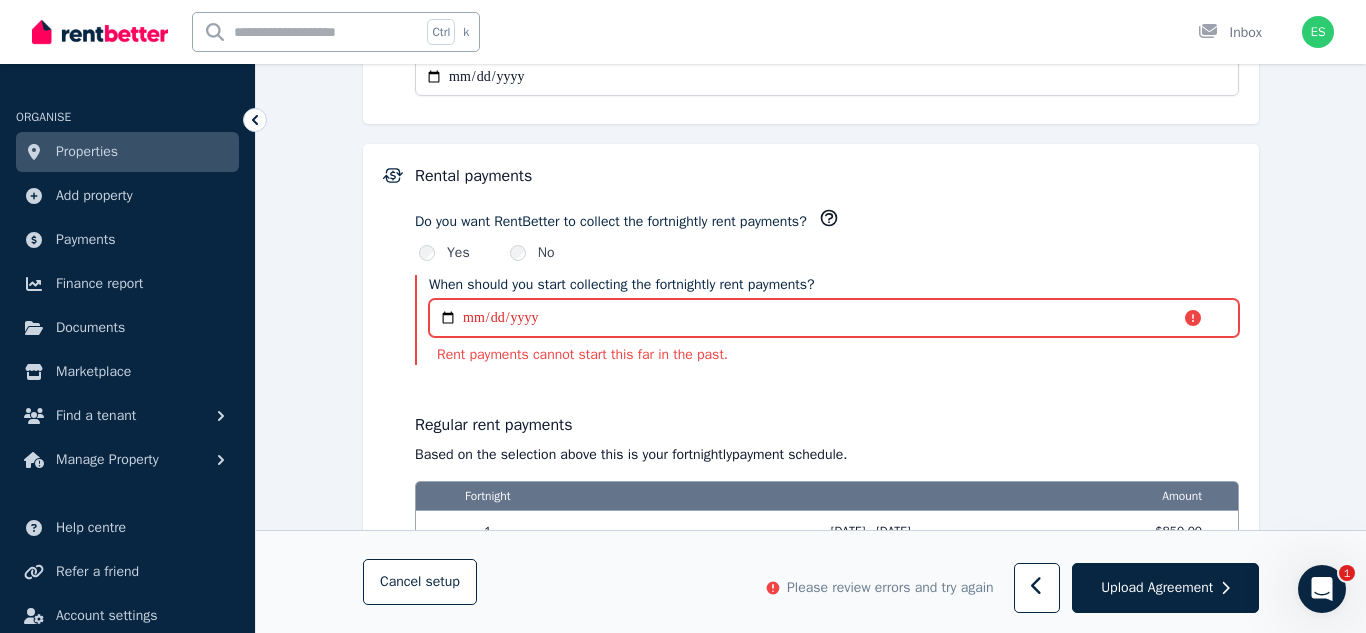 click on "**********" at bounding box center (834, 318) 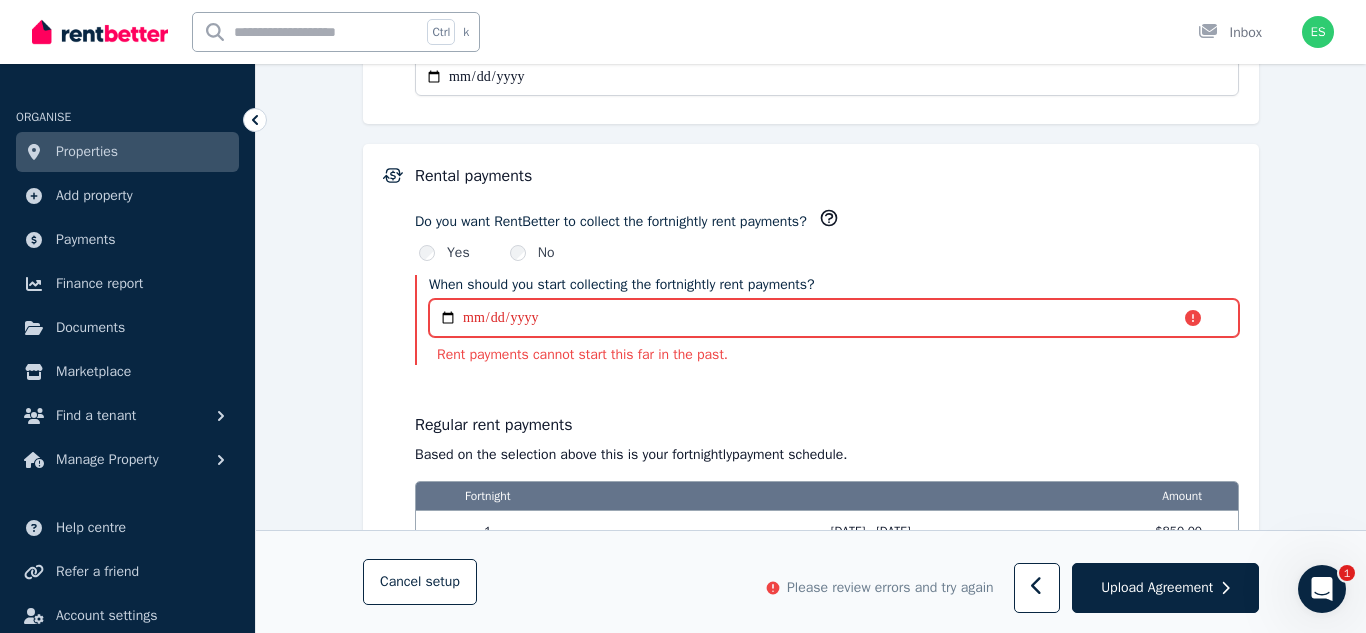 click on "**********" at bounding box center (834, 318) 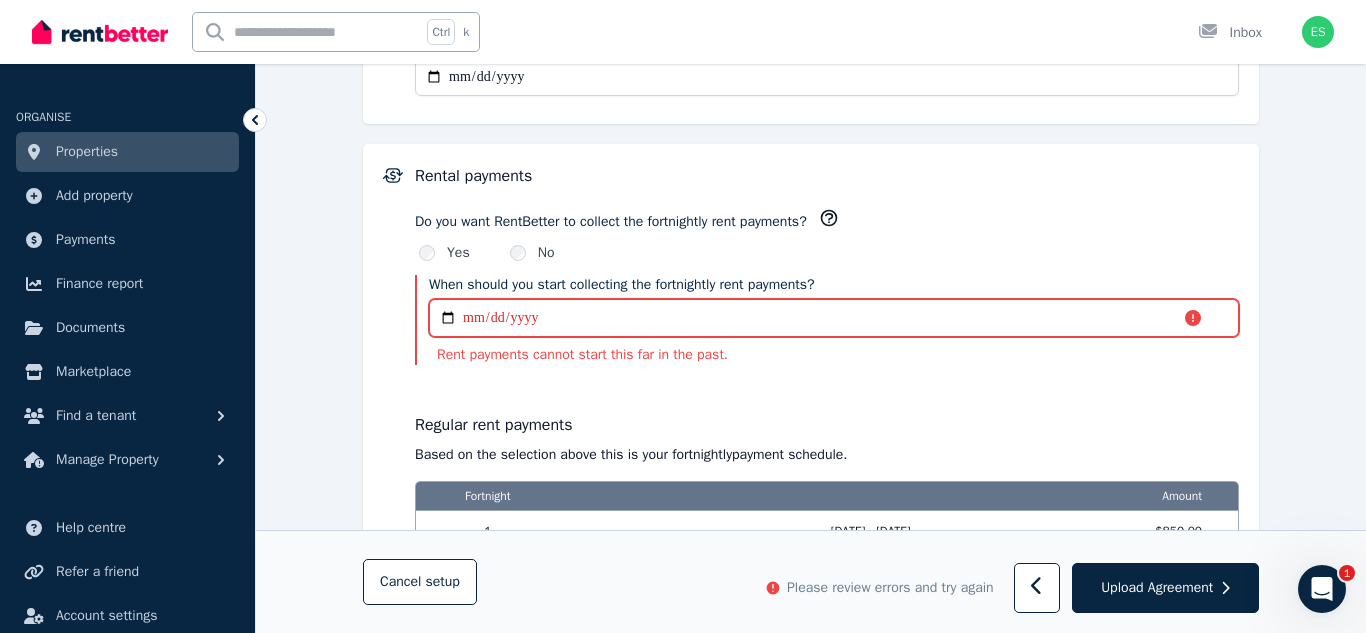 type on "**********" 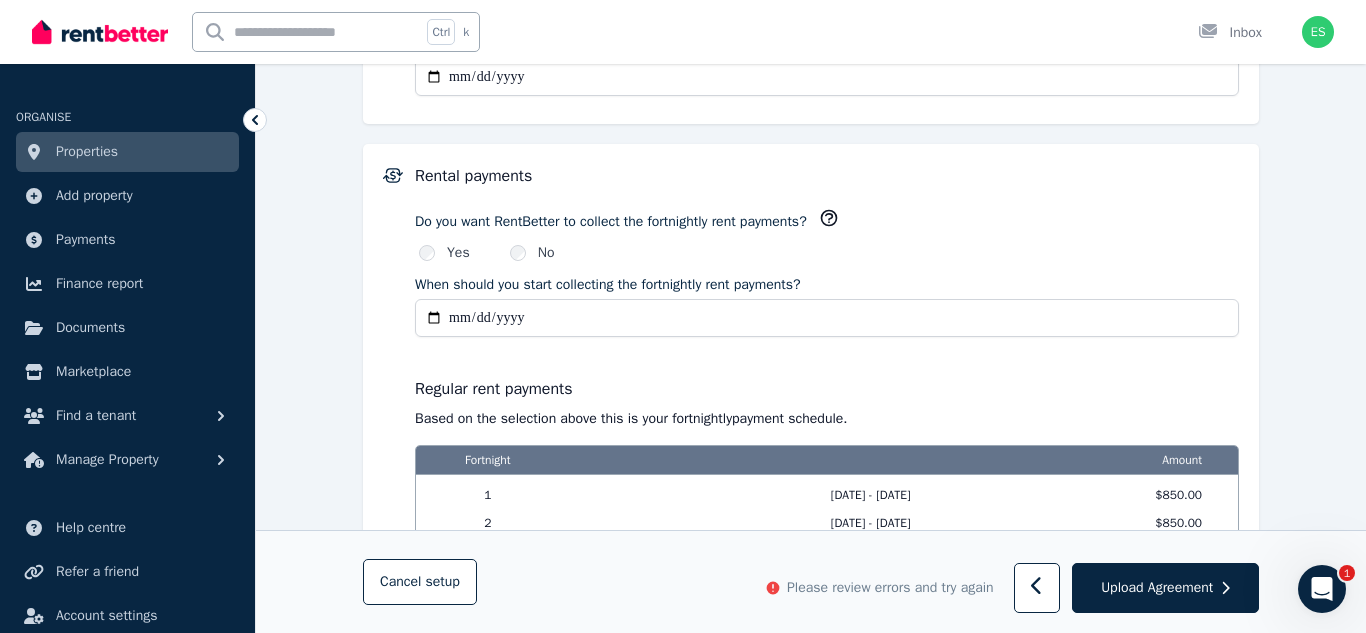 type on "**********" 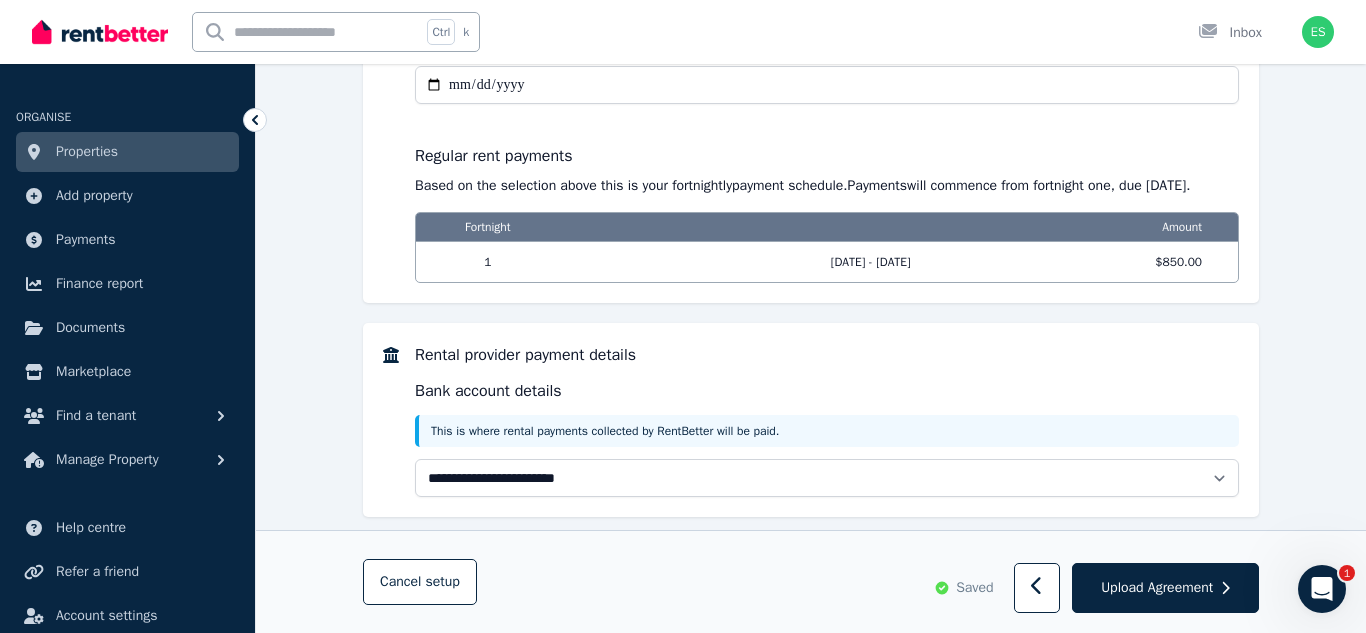 scroll, scrollTop: 1631, scrollLeft: 0, axis: vertical 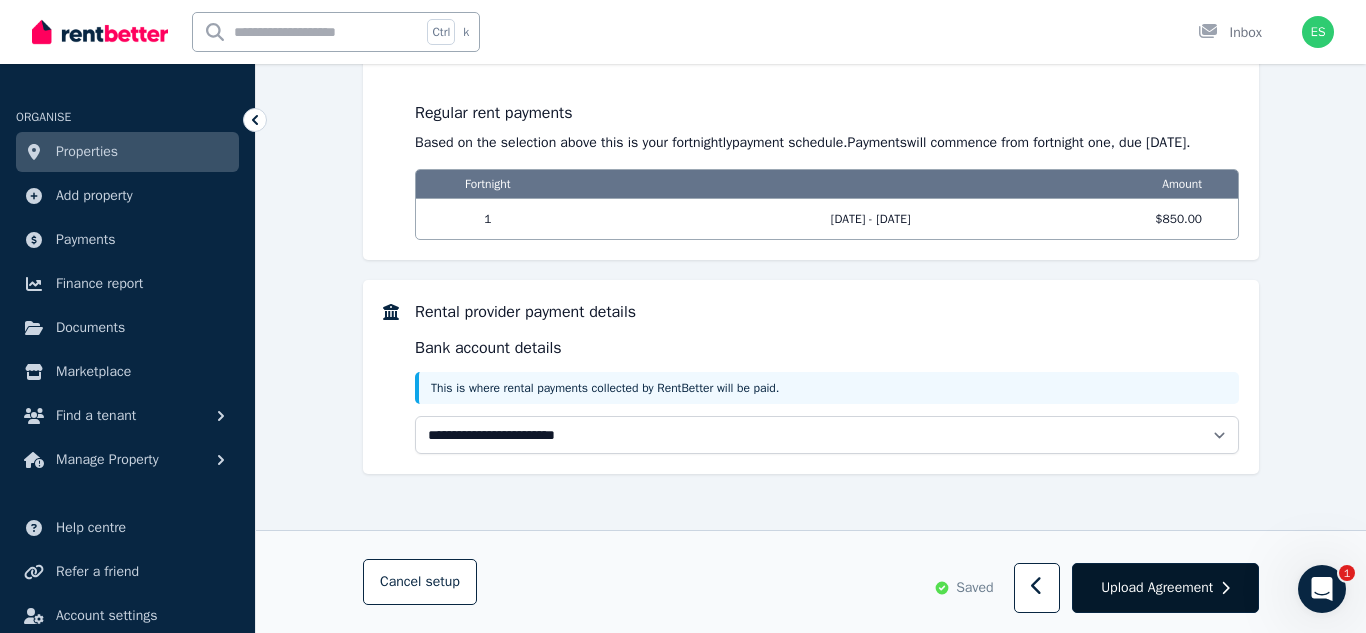click on "Upload Agreement" at bounding box center (1157, 588) 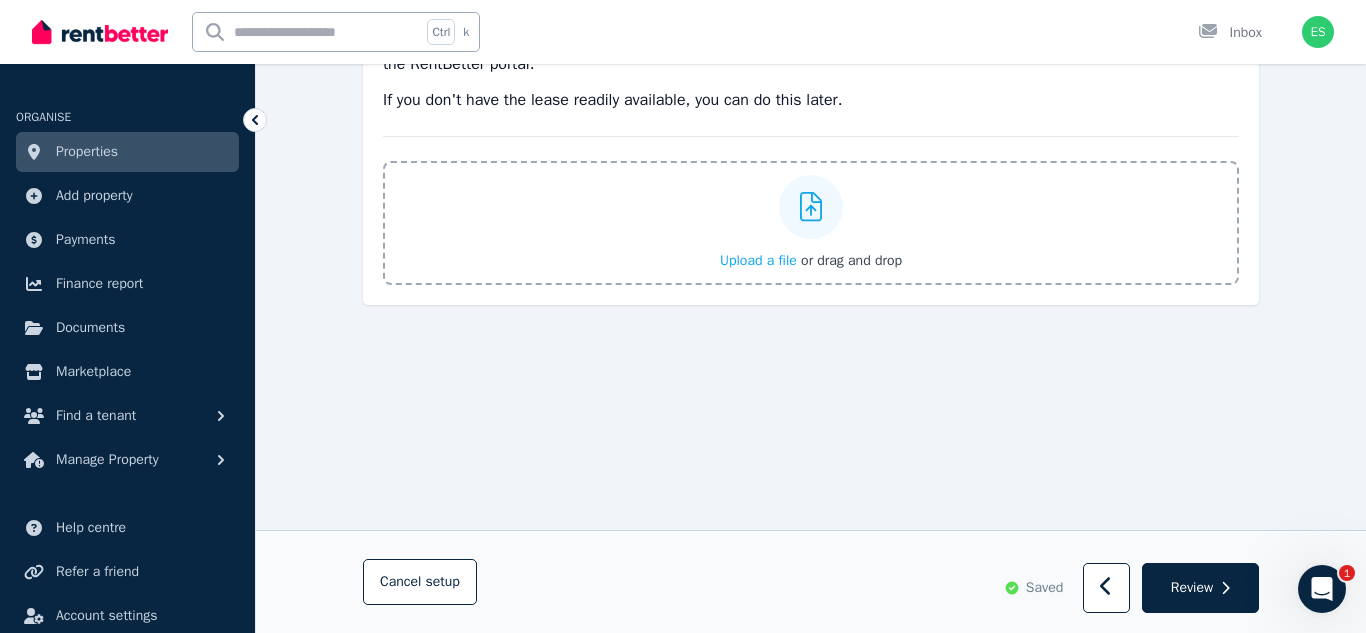 scroll, scrollTop: 0, scrollLeft: 0, axis: both 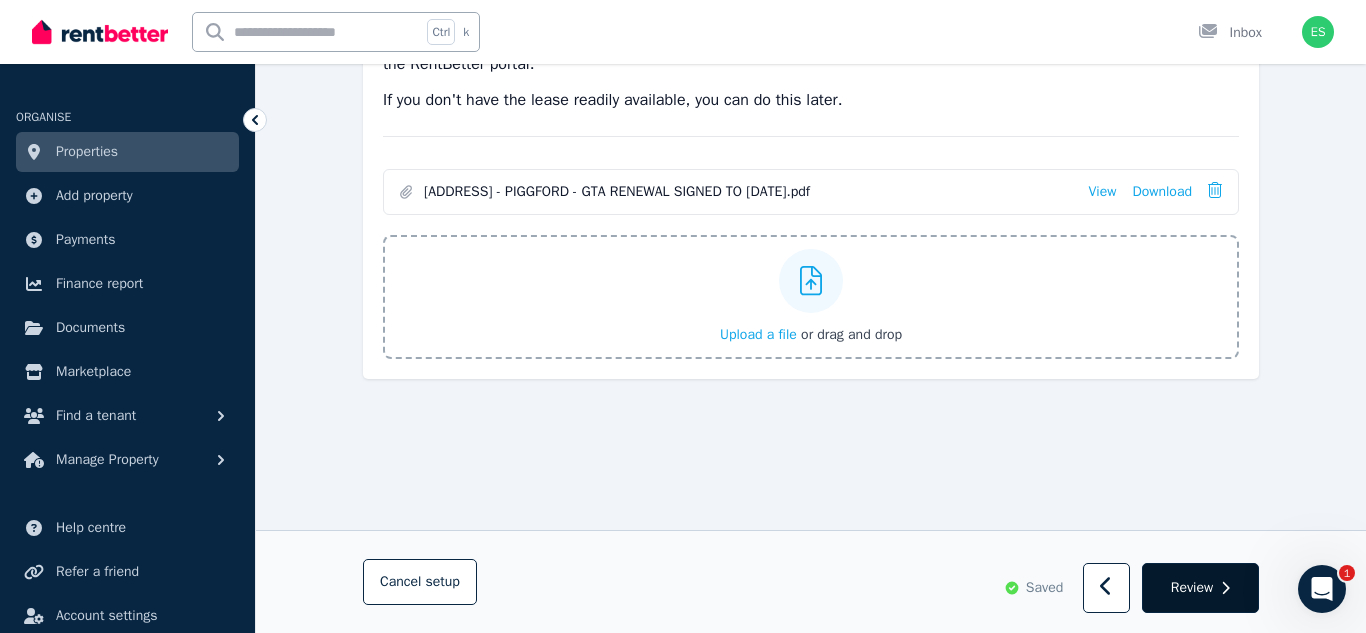 click on "Review" at bounding box center [1192, 588] 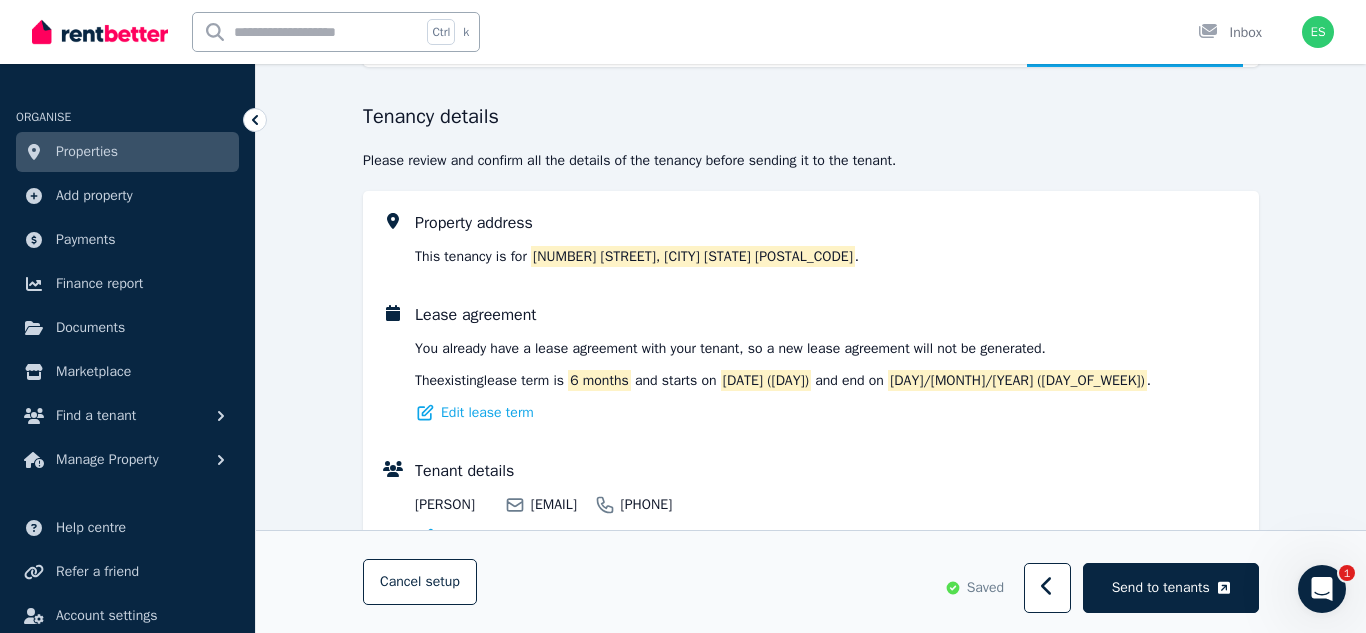 scroll, scrollTop: 171, scrollLeft: 0, axis: vertical 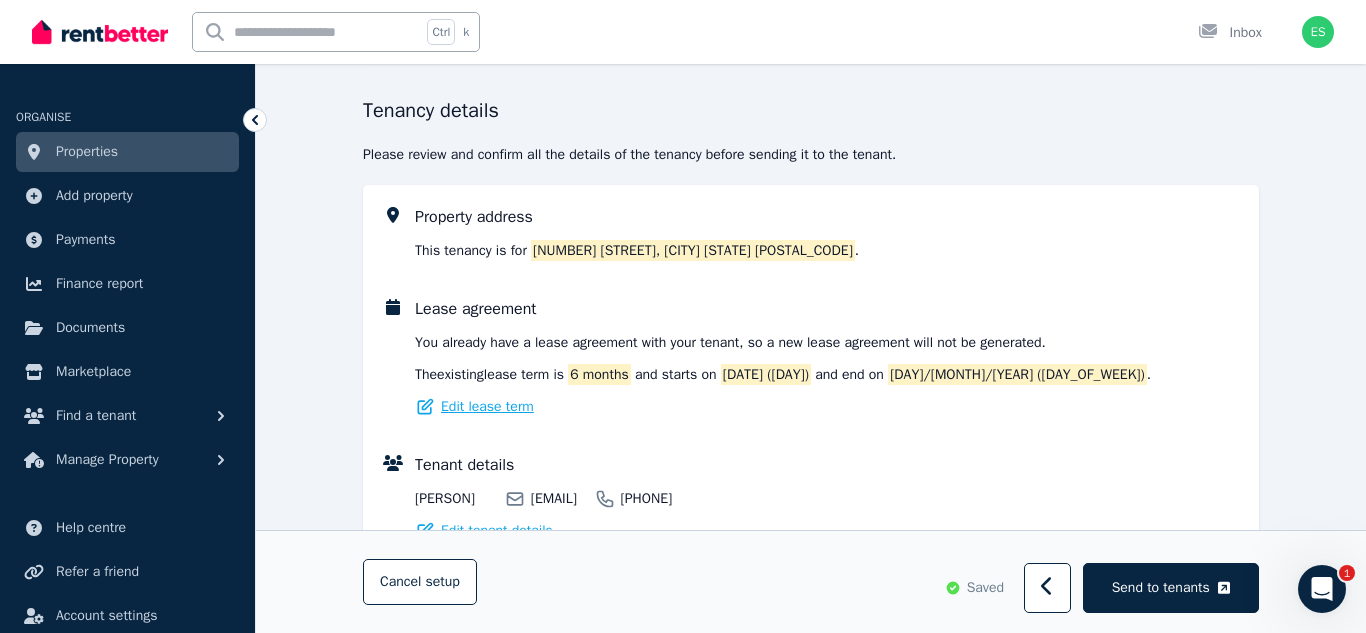 click on "Edit lease term" at bounding box center (487, 407) 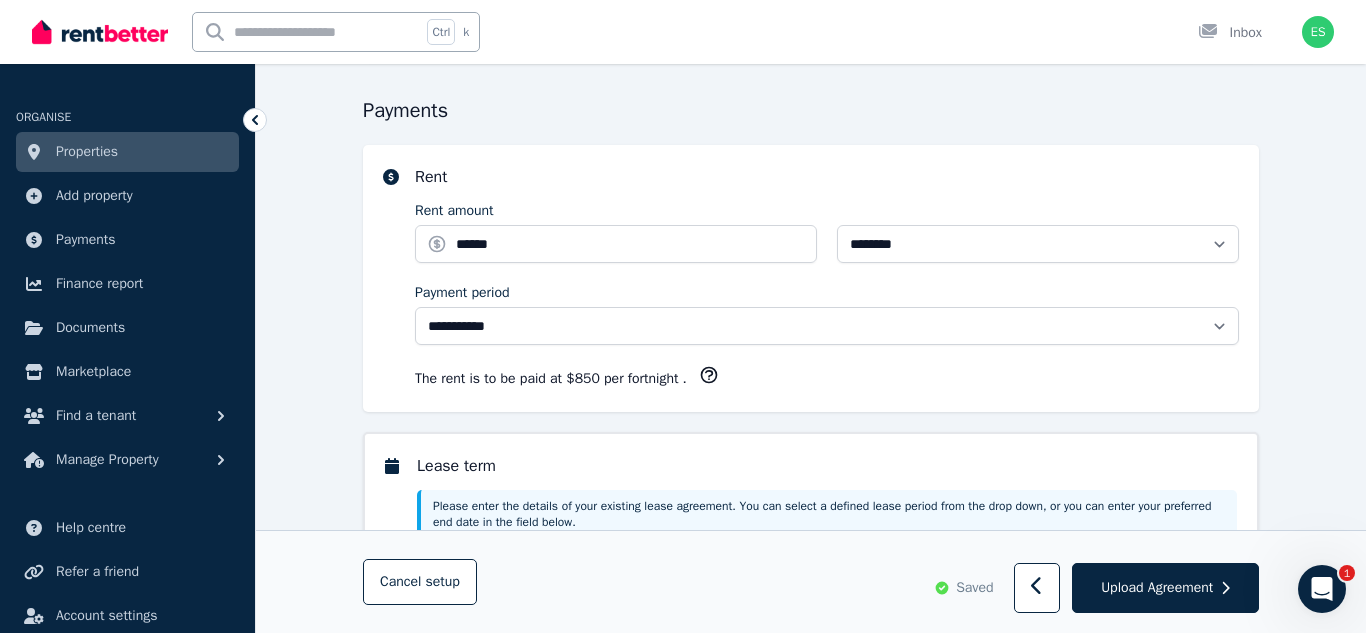 scroll, scrollTop: 0, scrollLeft: 0, axis: both 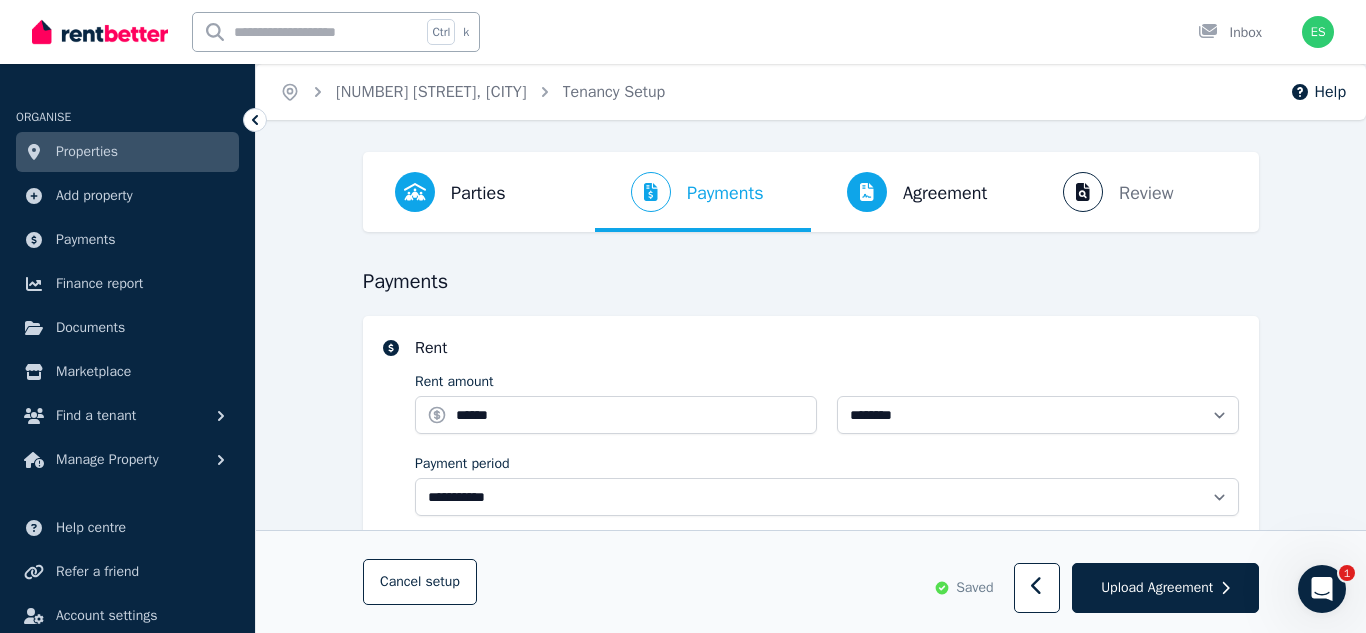 select on "**********" 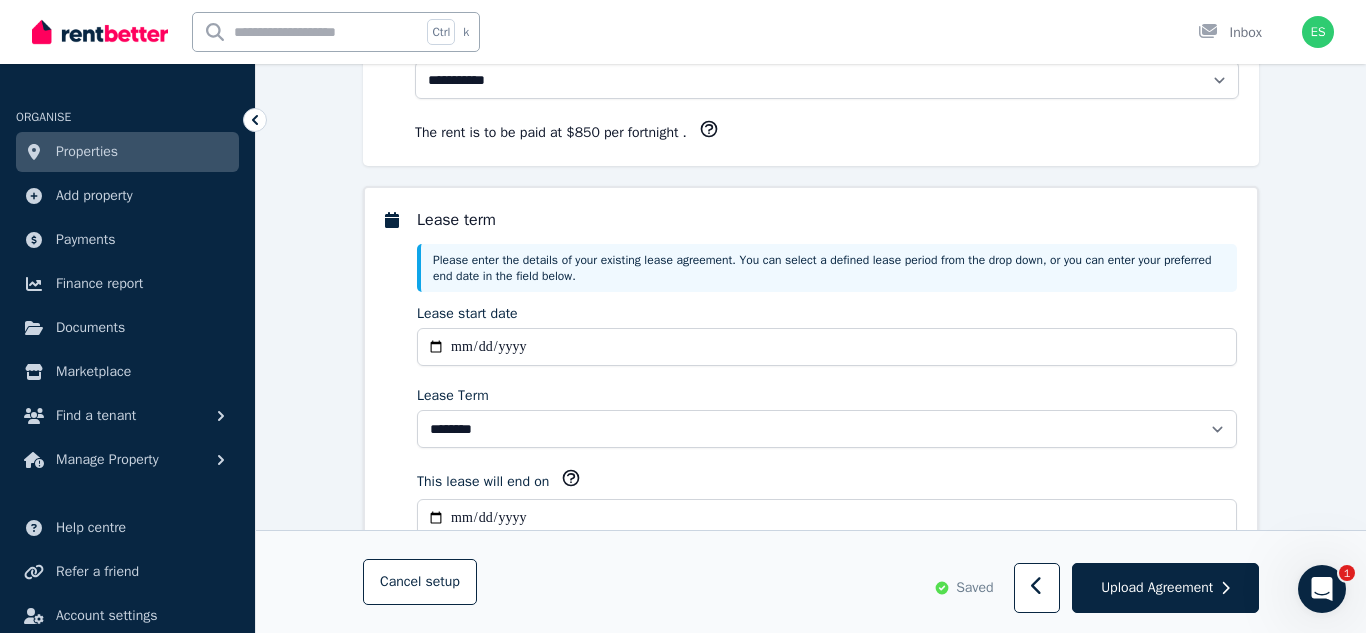 scroll, scrollTop: 625, scrollLeft: 0, axis: vertical 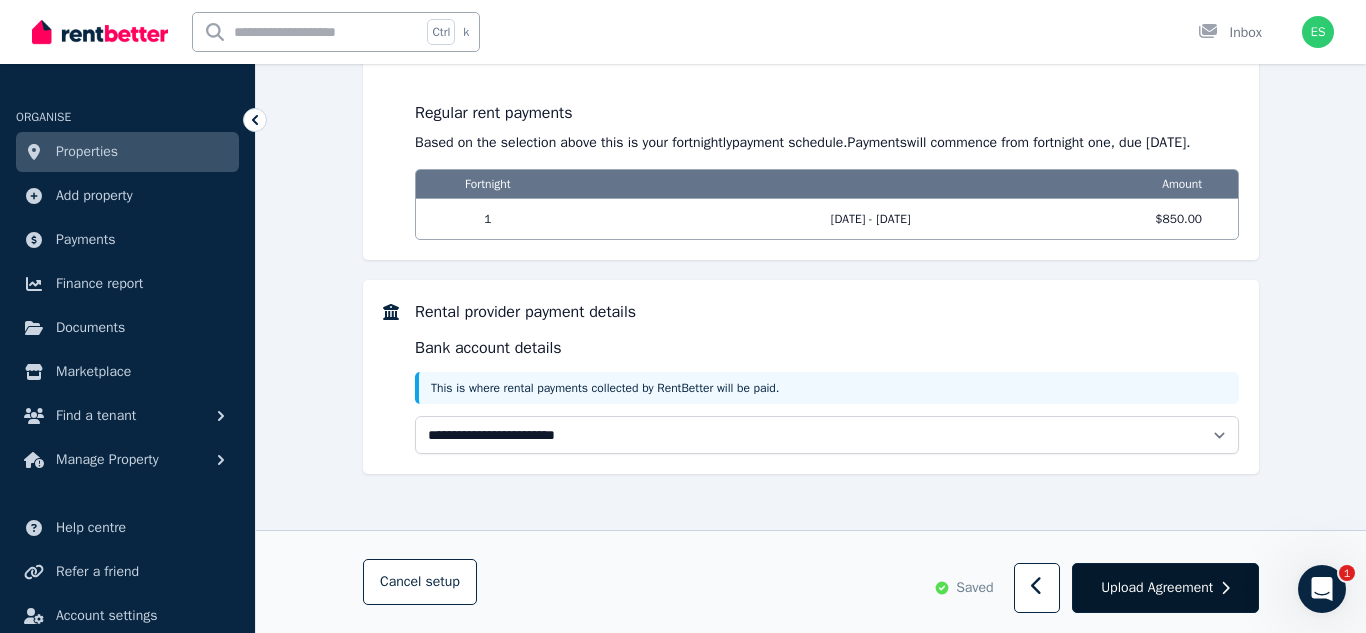 click on "Upload Agreement" at bounding box center (1157, 588) 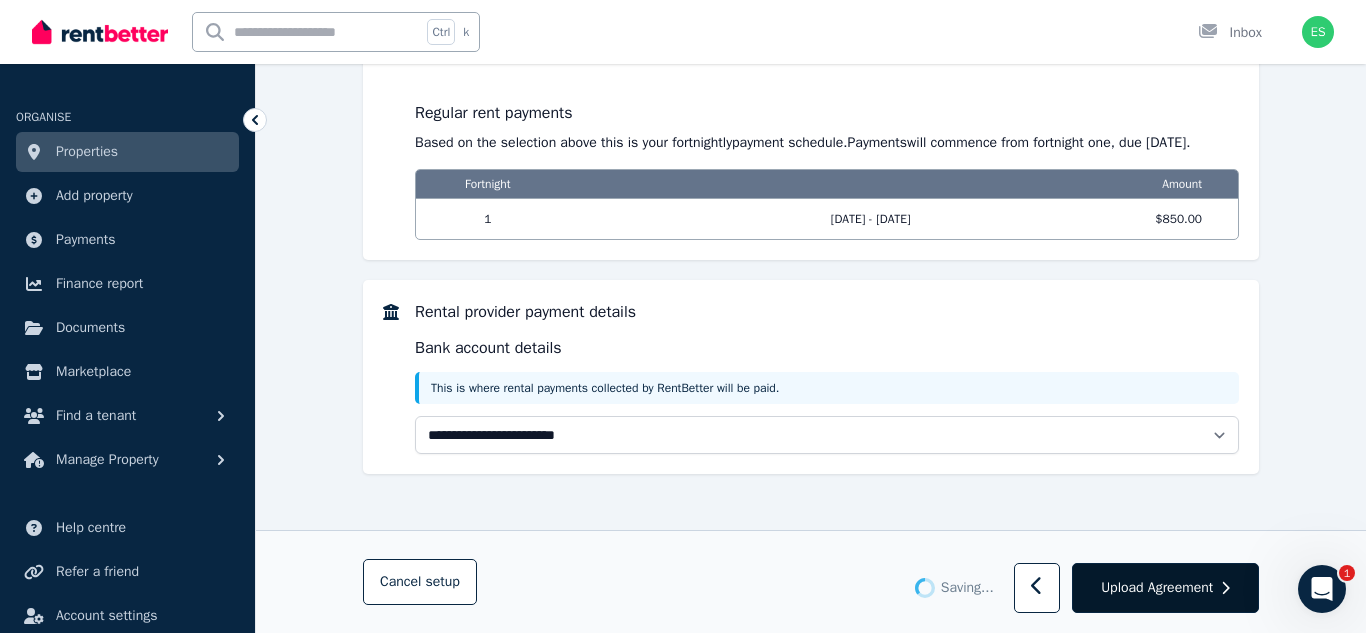 scroll, scrollTop: 0, scrollLeft: 0, axis: both 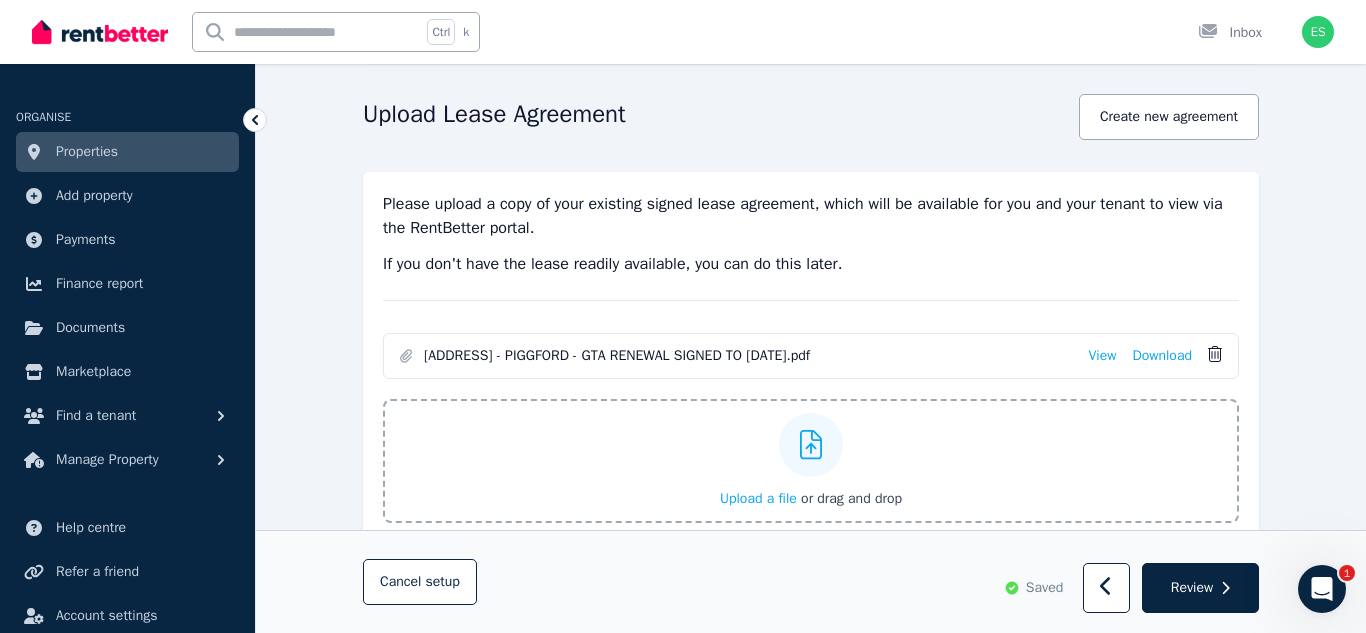 click 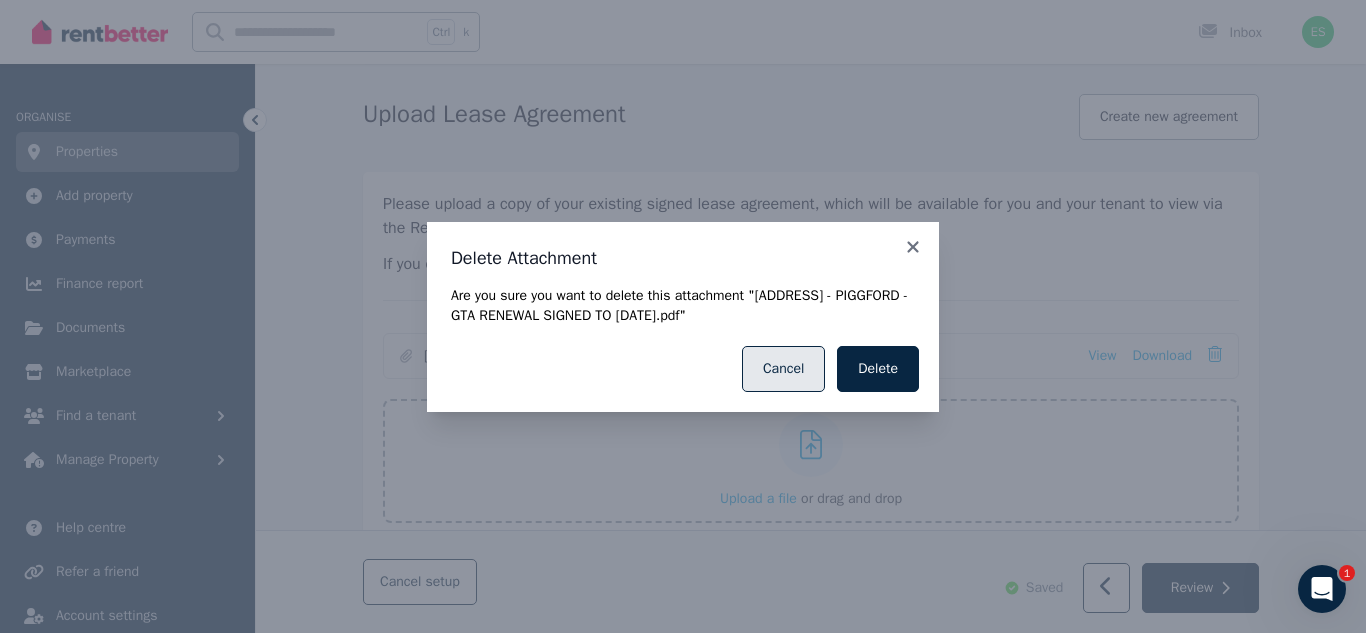 click on "Cancel" at bounding box center [783, 369] 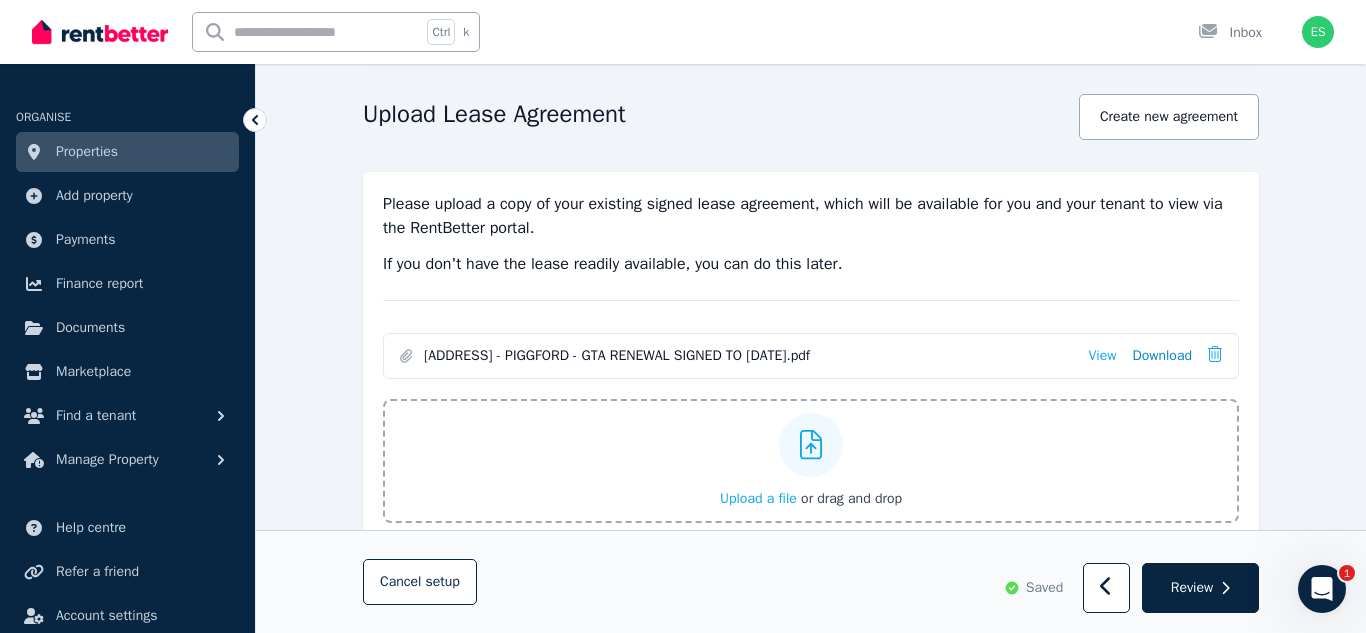 click on "Download" at bounding box center (1162, 356) 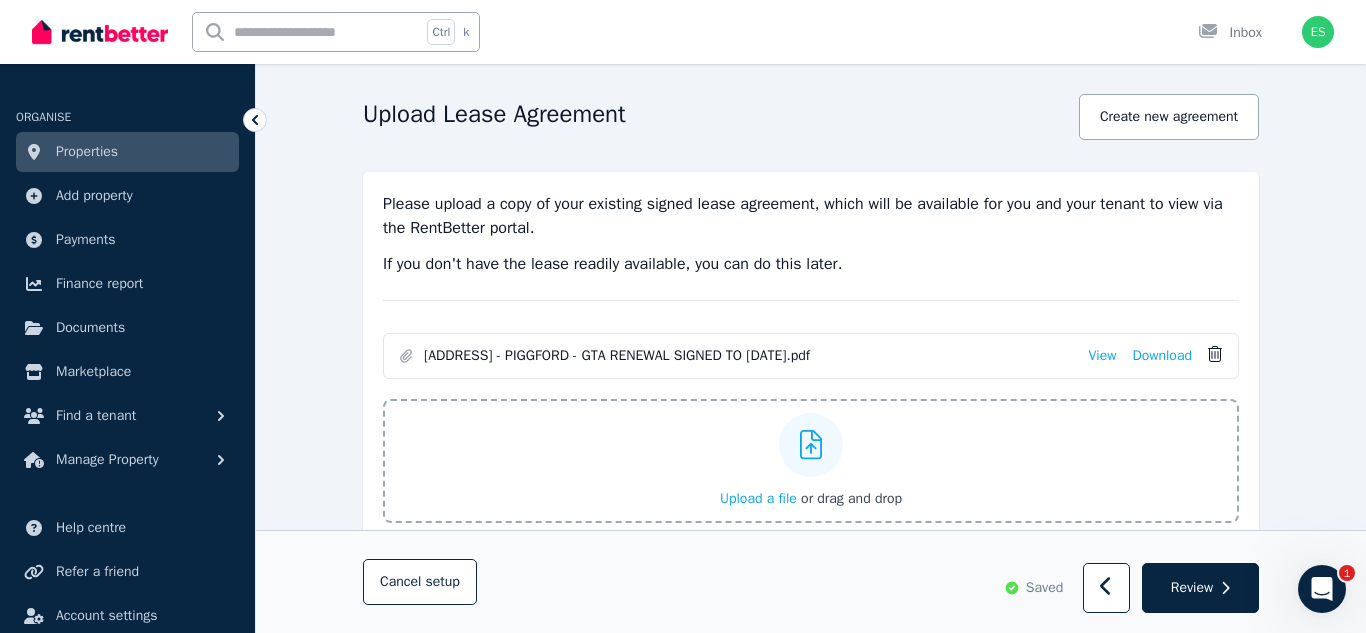 click 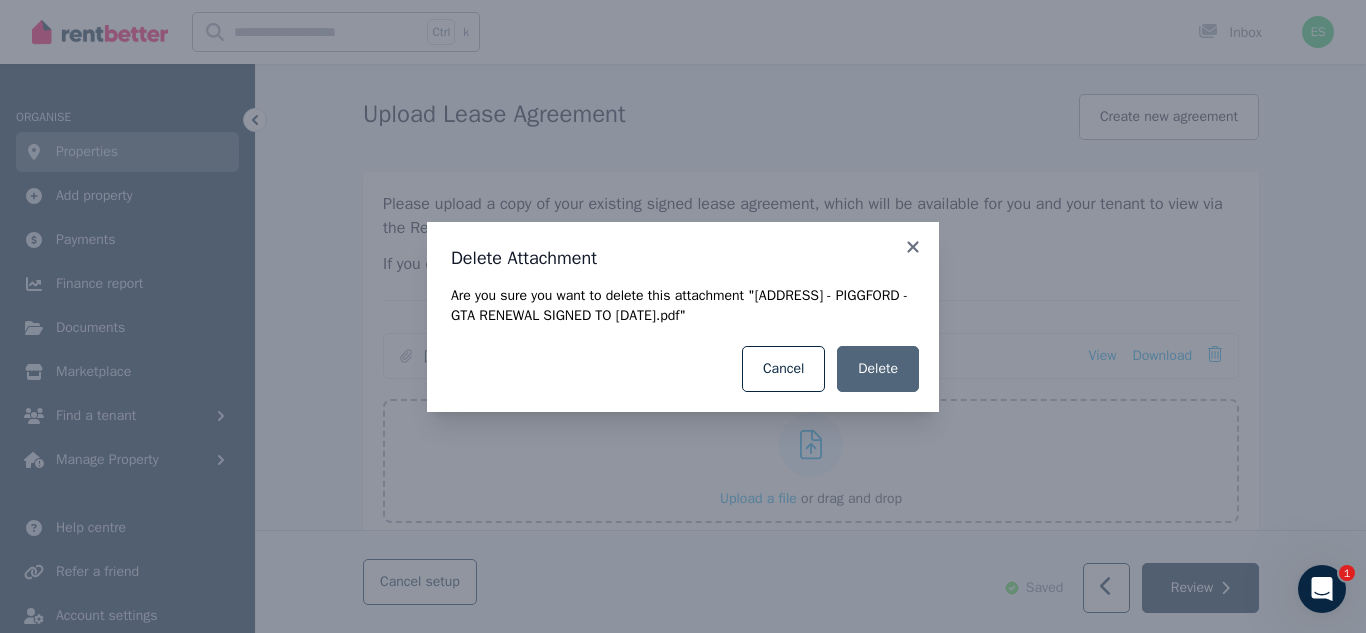 click on "Delete" at bounding box center (878, 369) 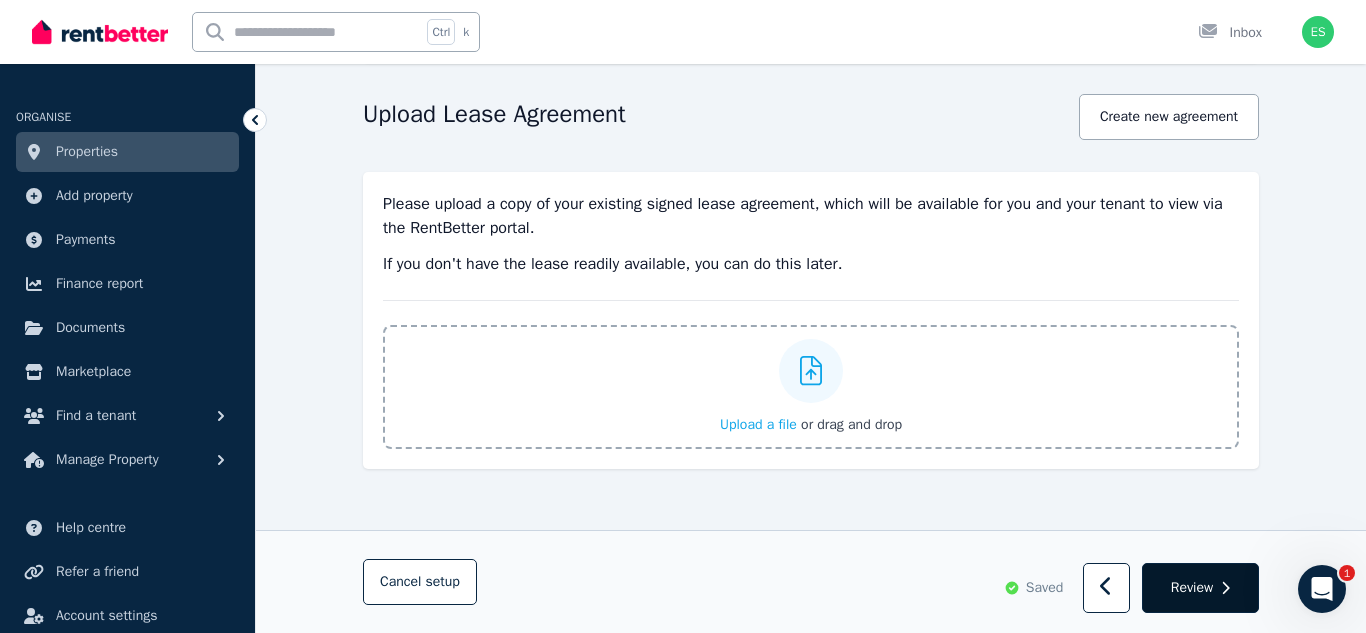 click on "Review" at bounding box center [1192, 588] 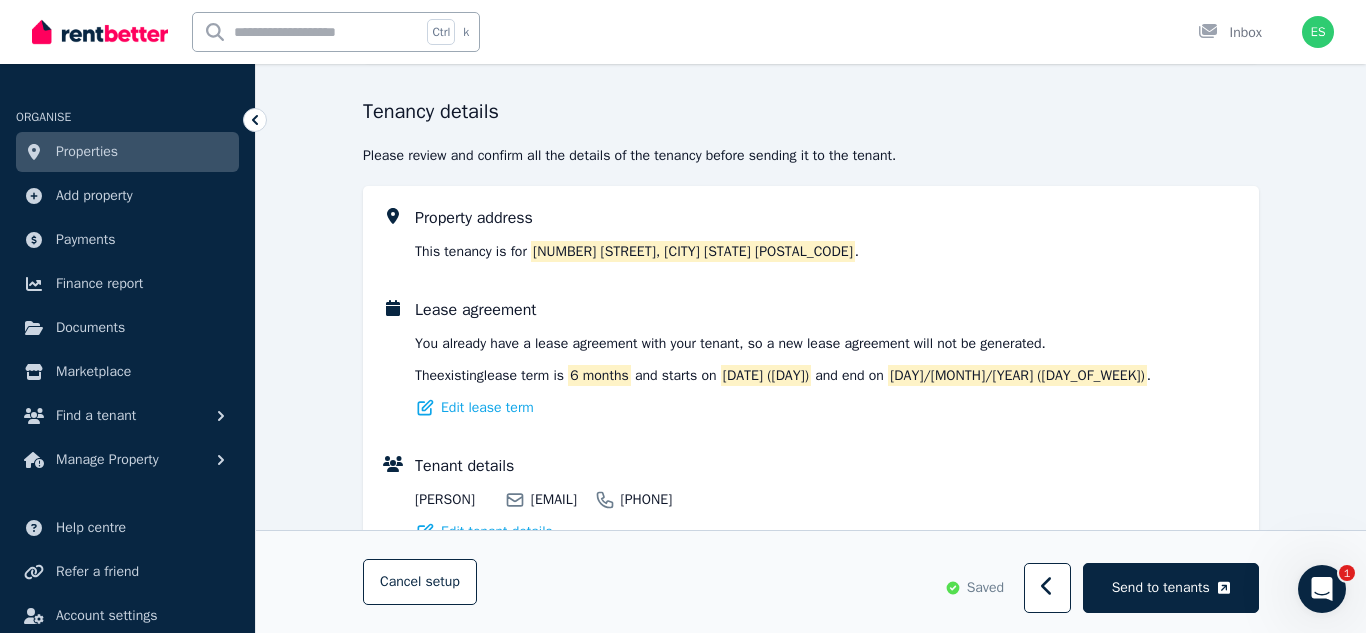 scroll, scrollTop: 0, scrollLeft: 0, axis: both 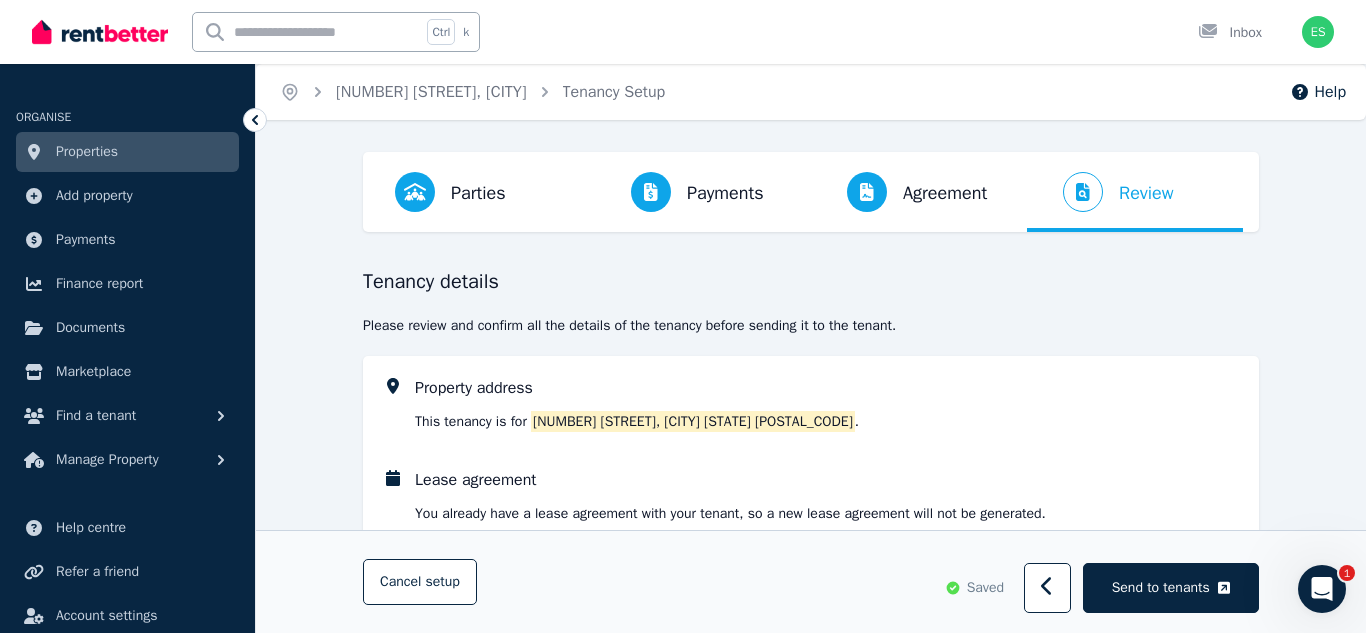 click on "Send to tenants" at bounding box center (1161, 588) 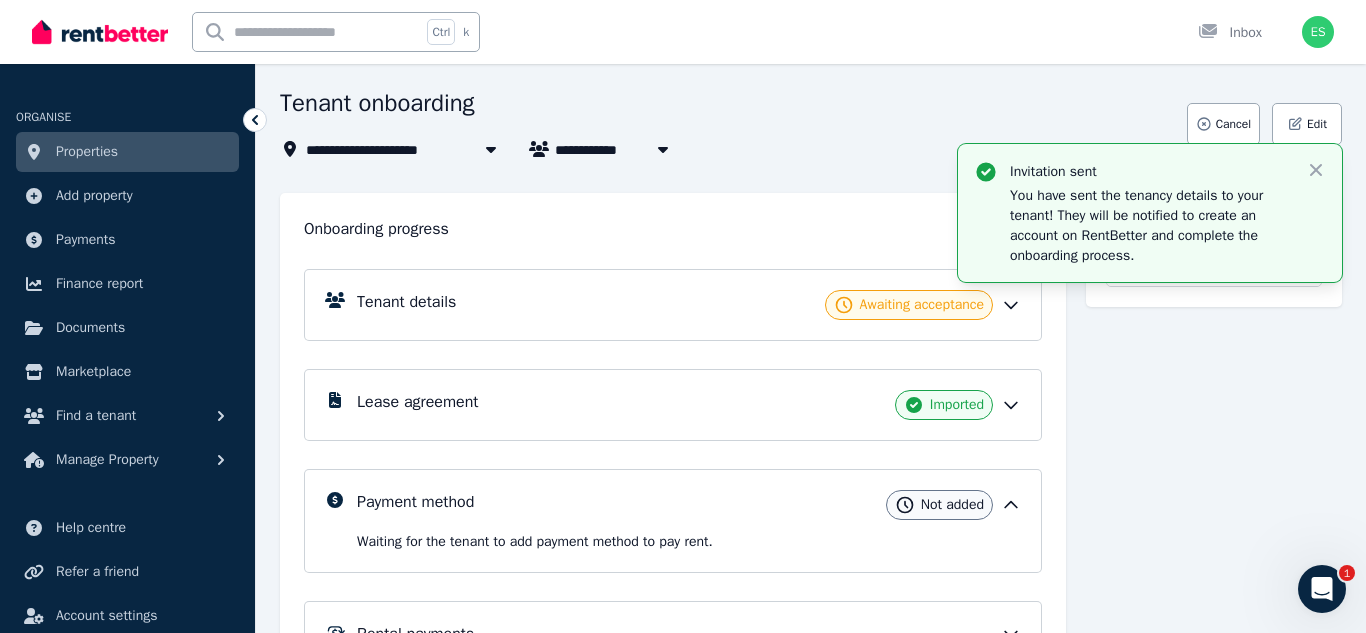 scroll, scrollTop: 0, scrollLeft: 0, axis: both 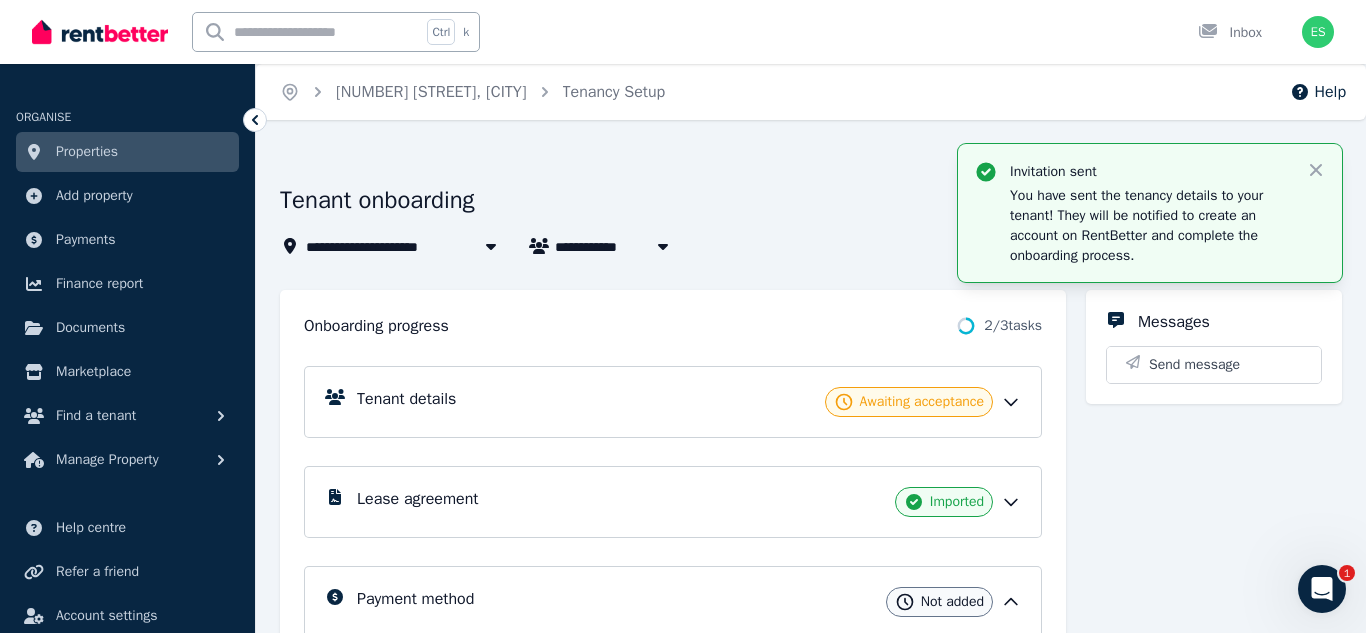click 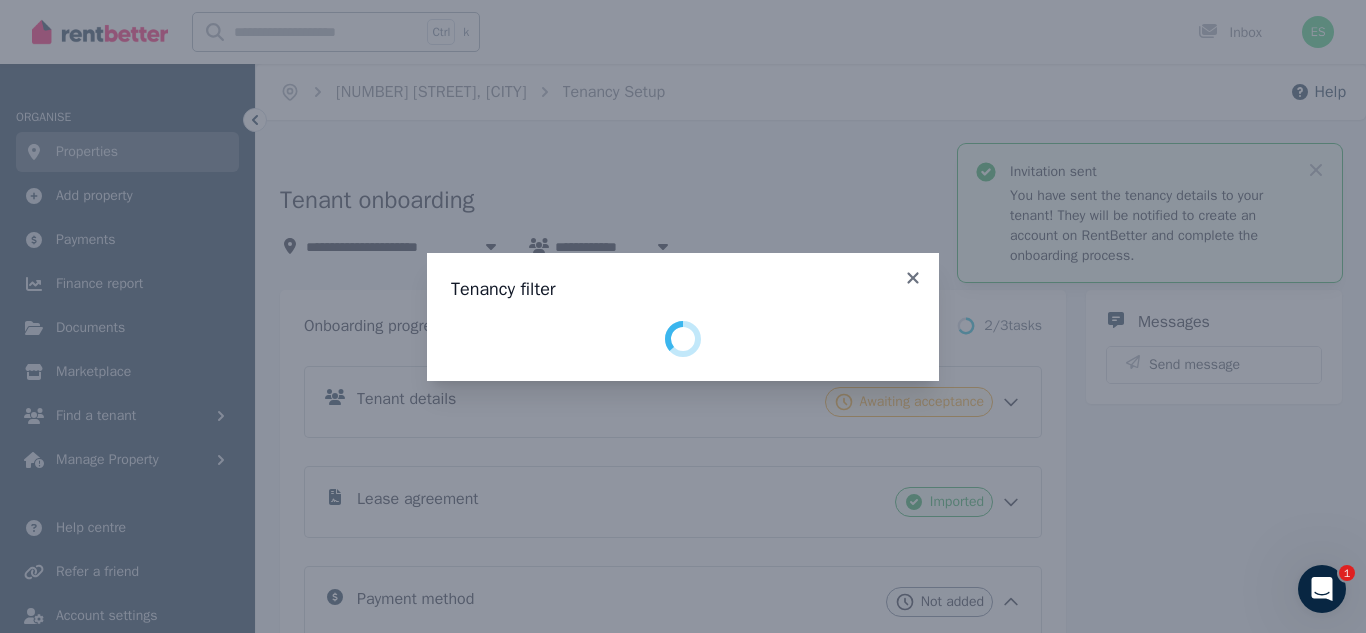 select on "**********" 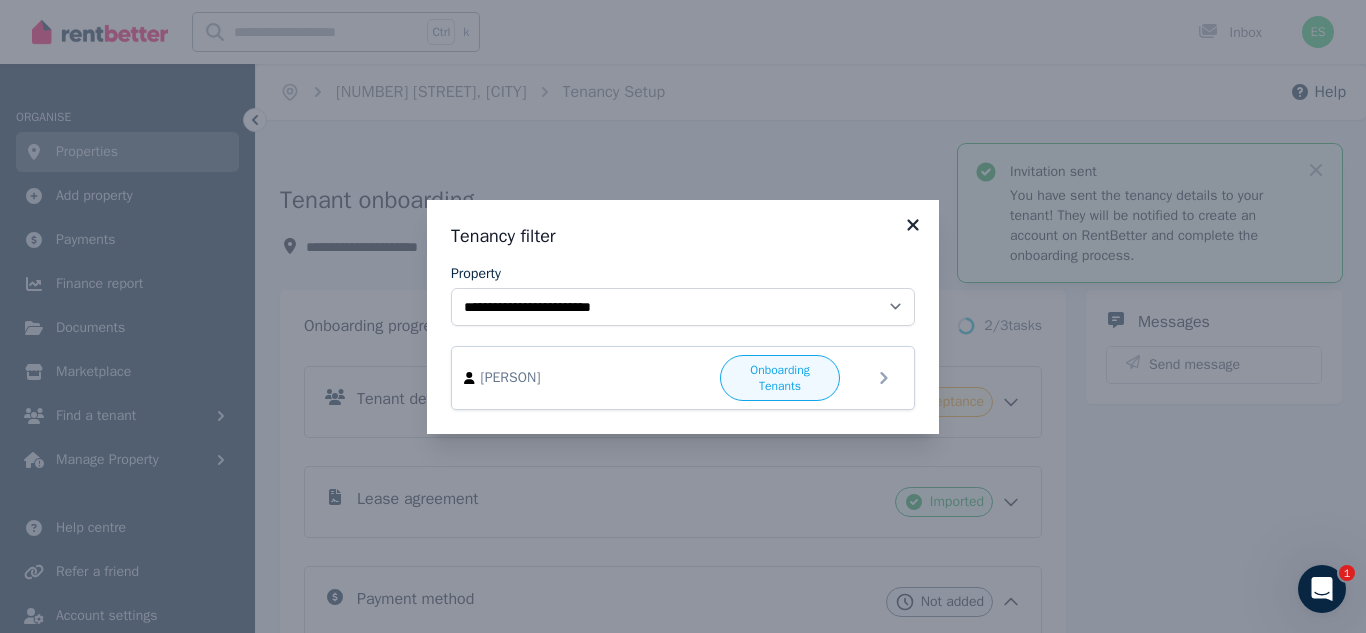 click 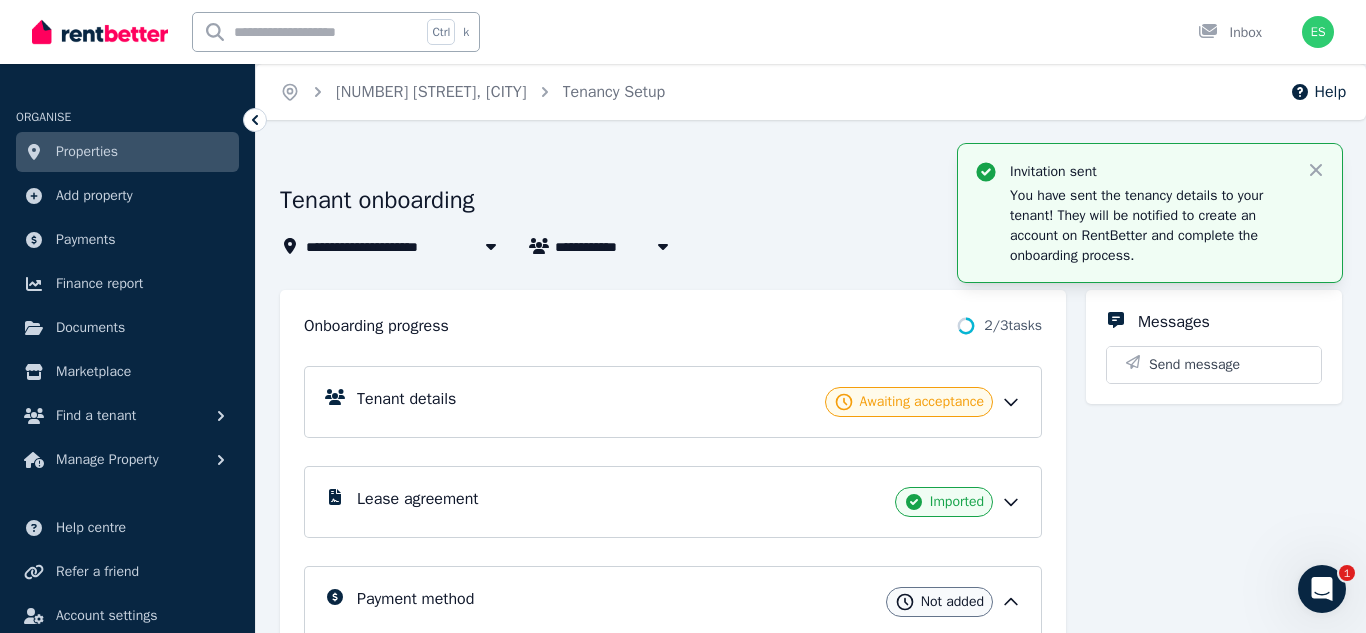 click 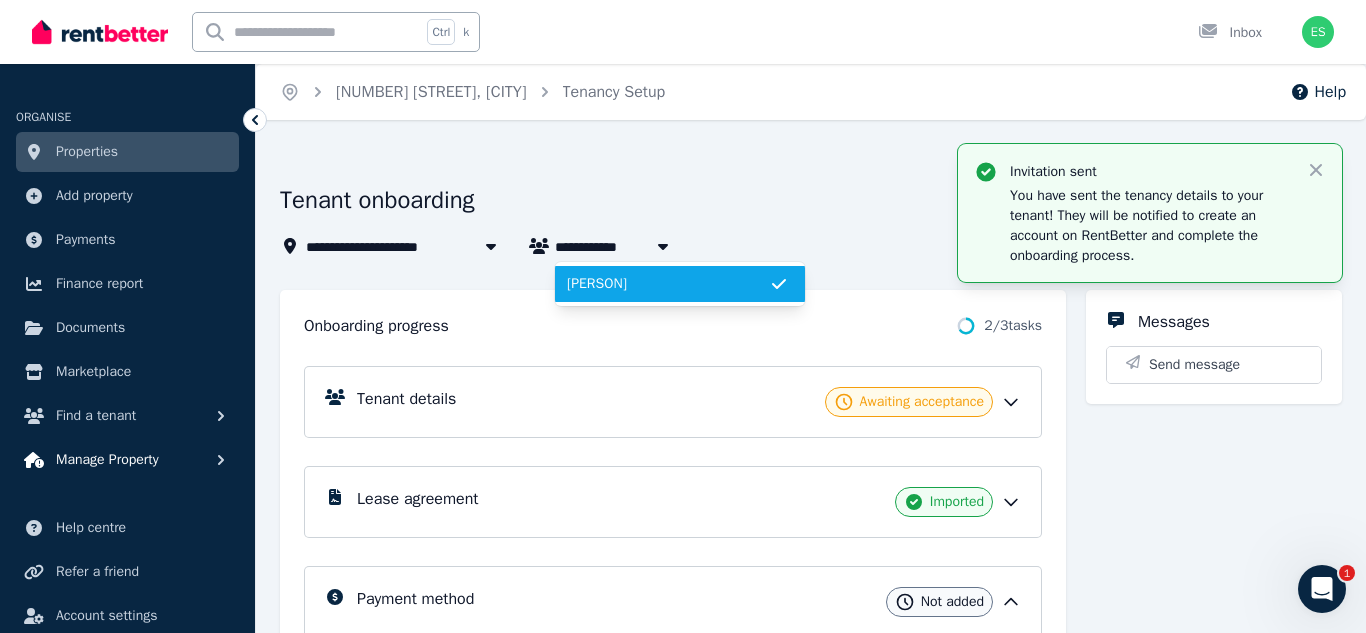 click on "Manage Property" at bounding box center (107, 460) 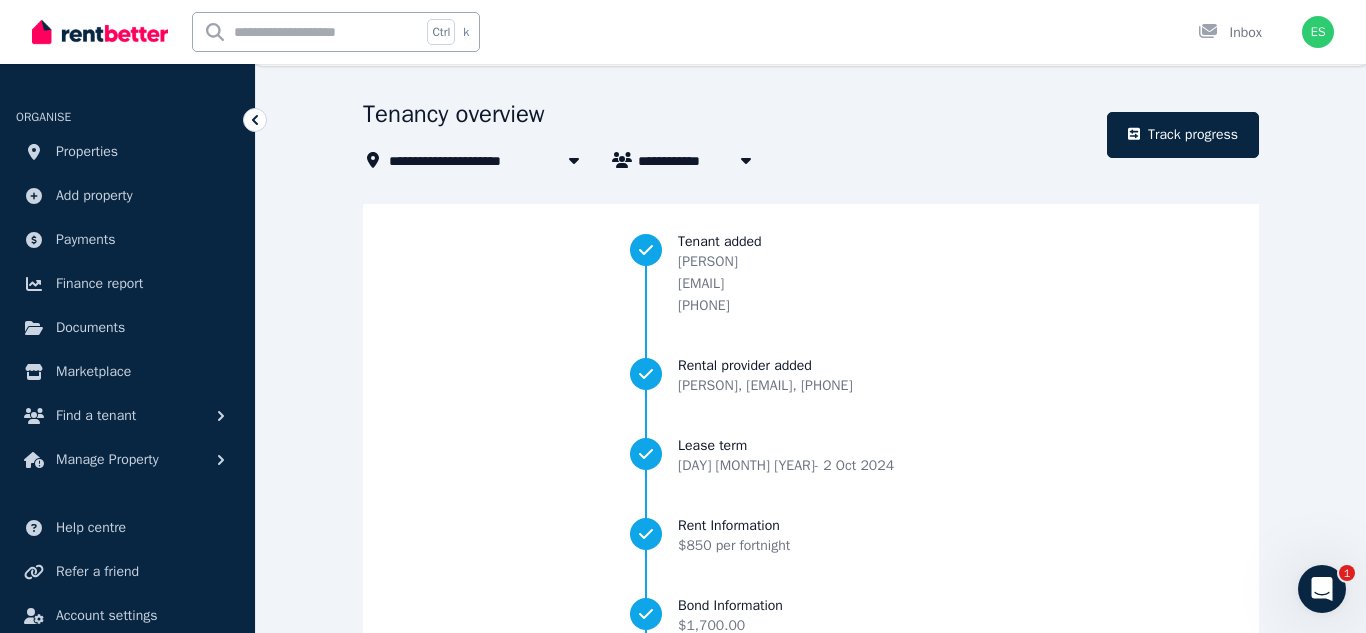 scroll, scrollTop: 46, scrollLeft: 0, axis: vertical 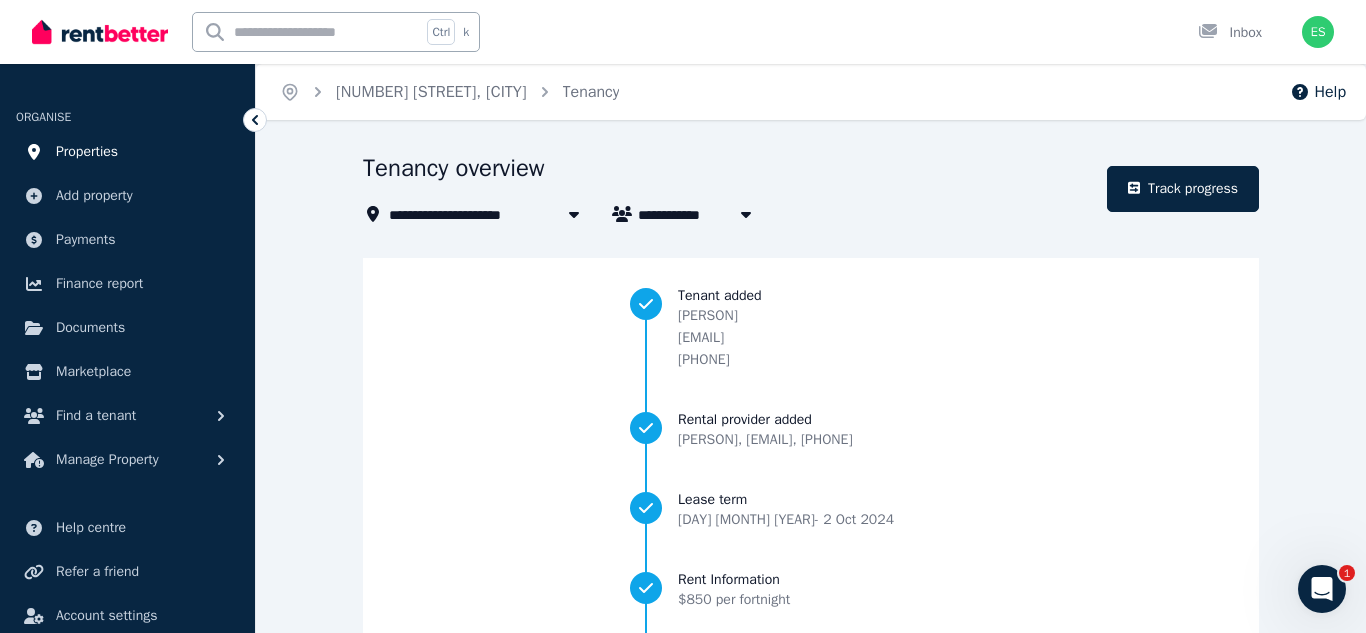 click on "Properties" at bounding box center (87, 152) 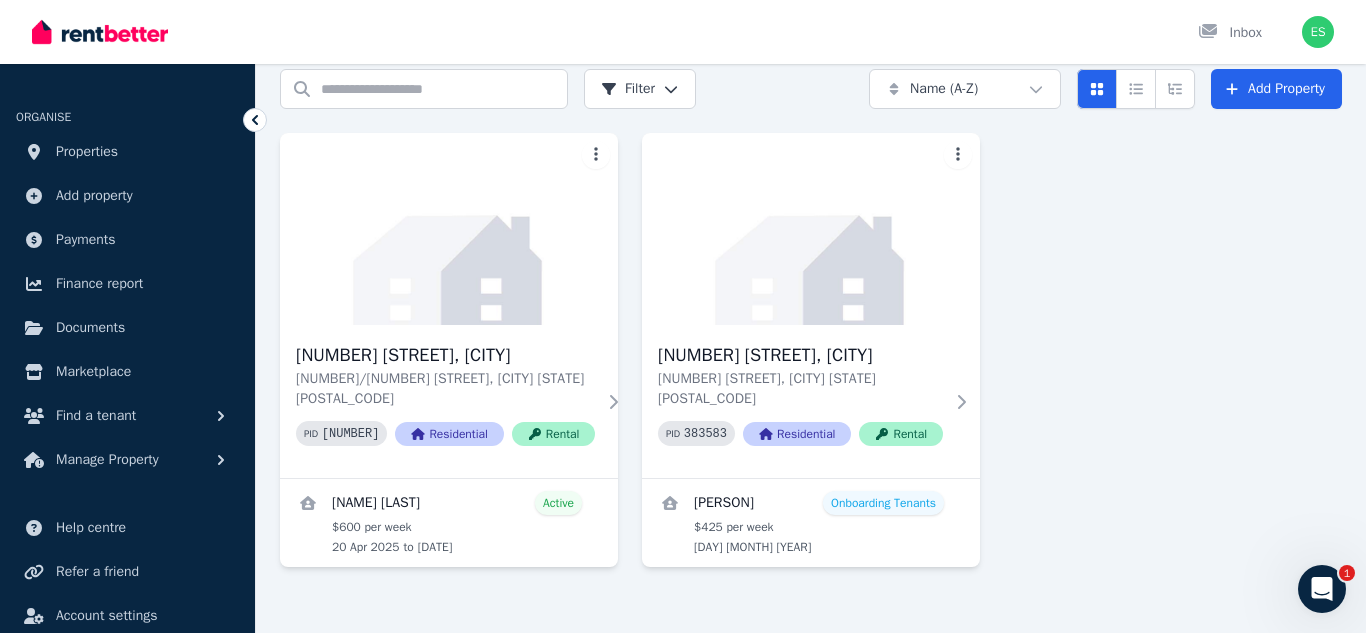 scroll, scrollTop: 89, scrollLeft: 0, axis: vertical 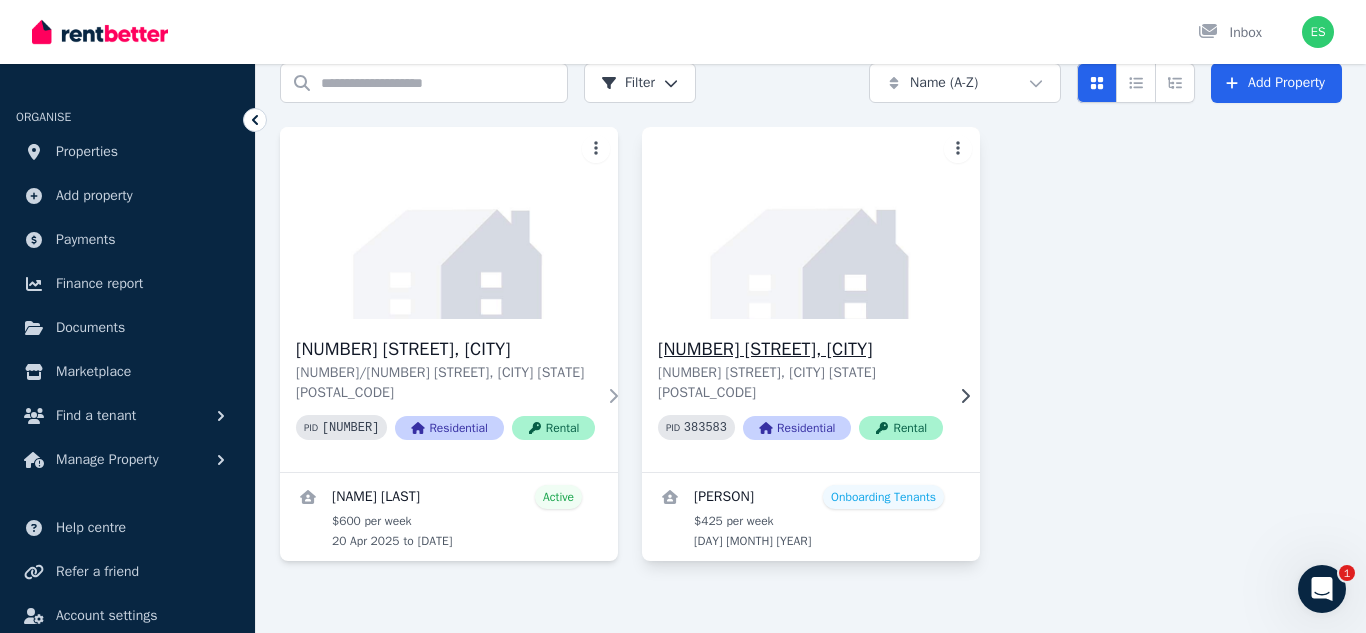 click 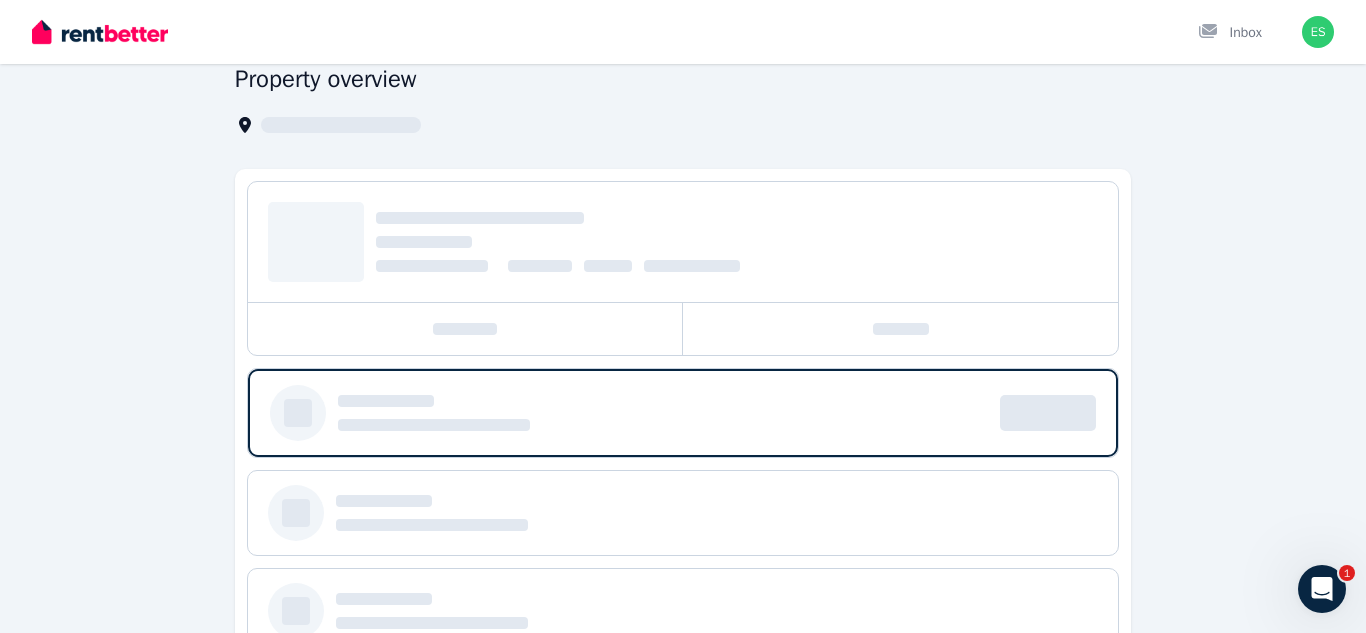 scroll, scrollTop: 0, scrollLeft: 0, axis: both 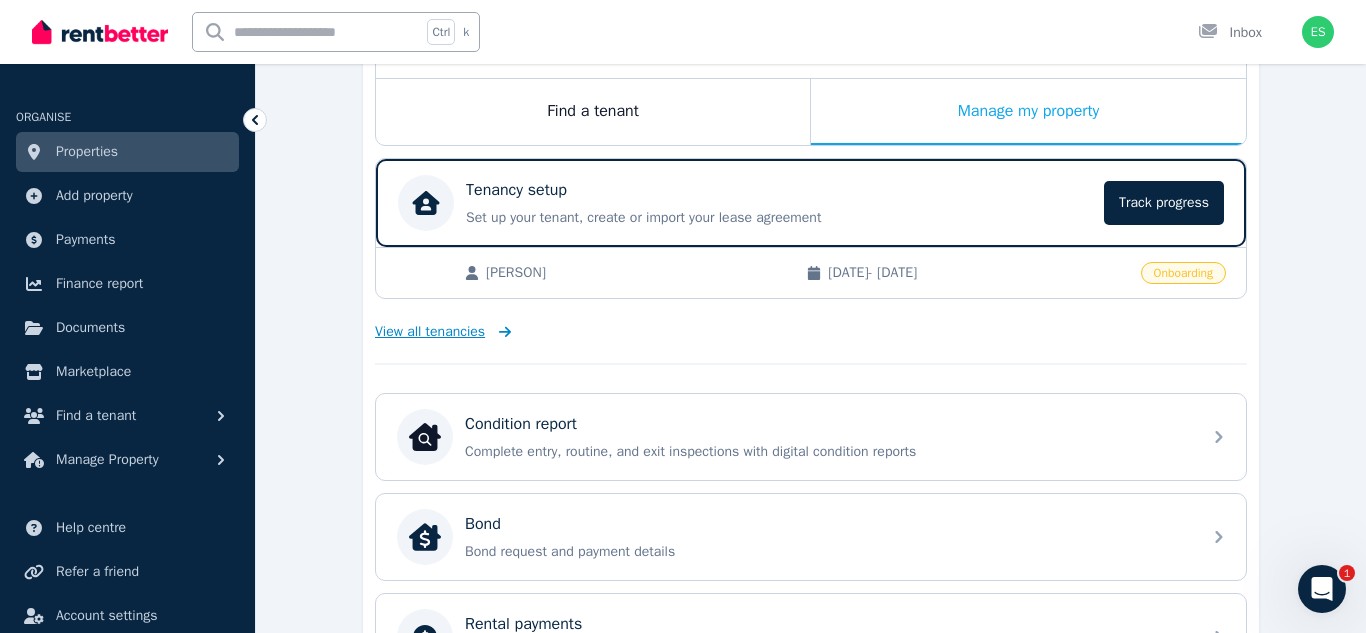 click on "View all tenancies" at bounding box center [430, 332] 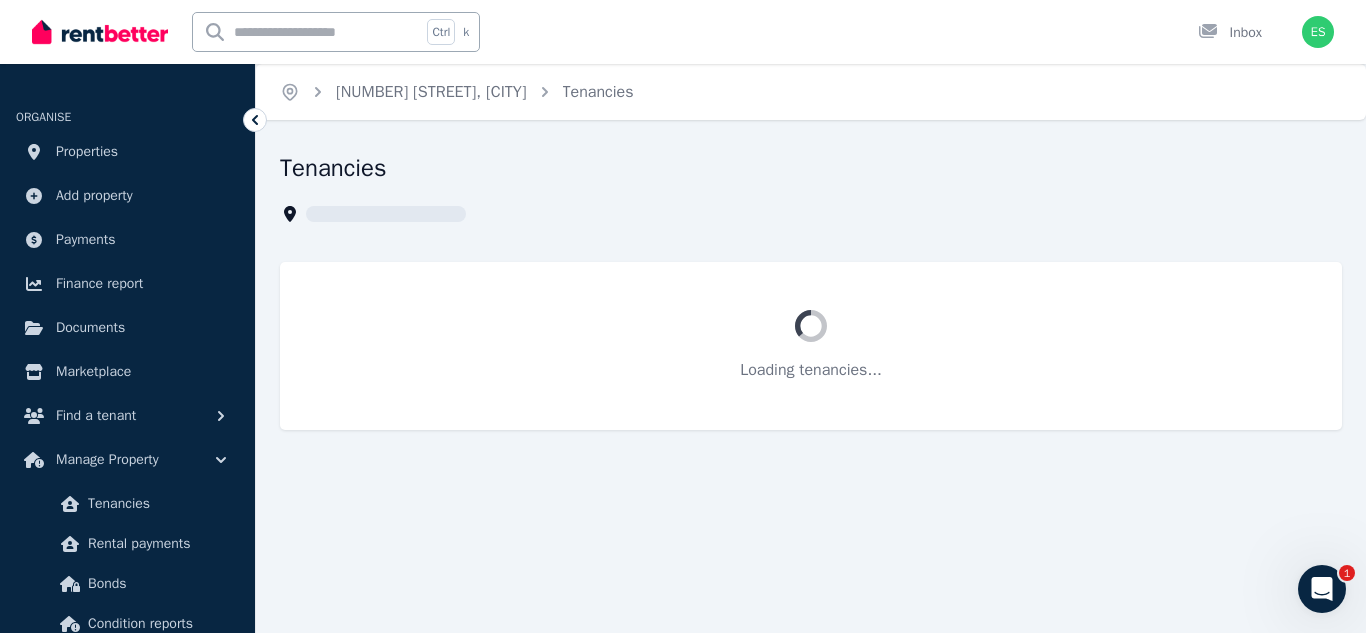 scroll, scrollTop: 0, scrollLeft: 0, axis: both 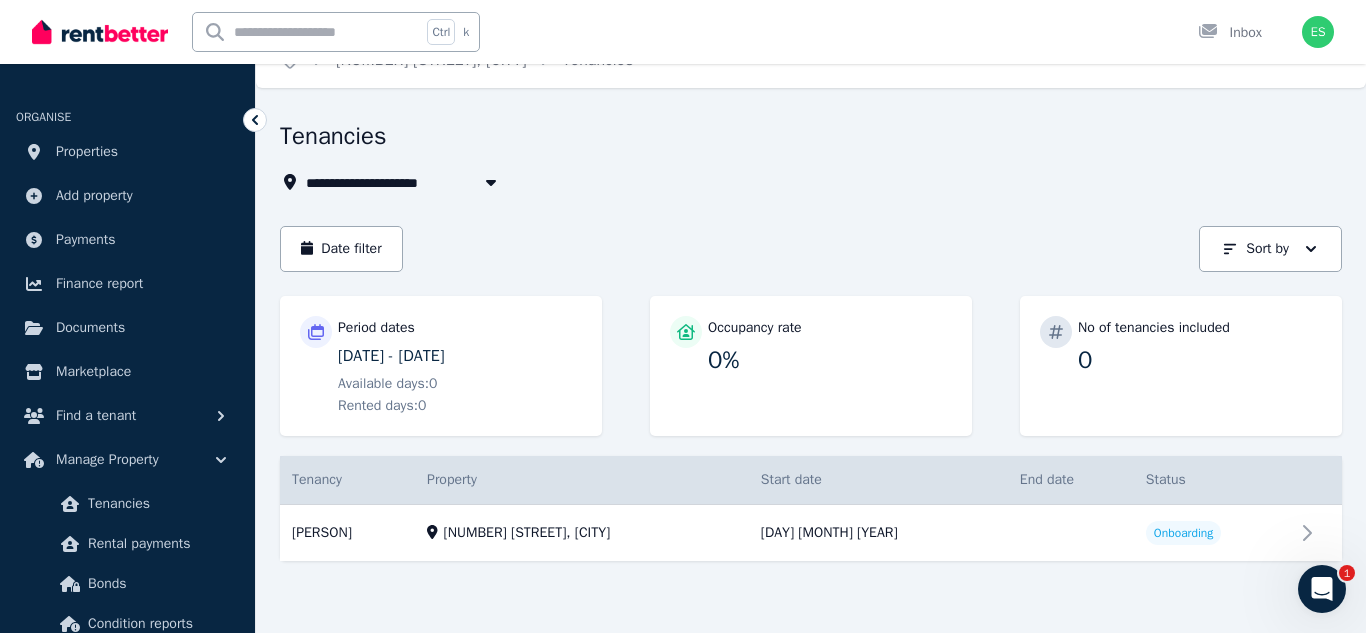 click 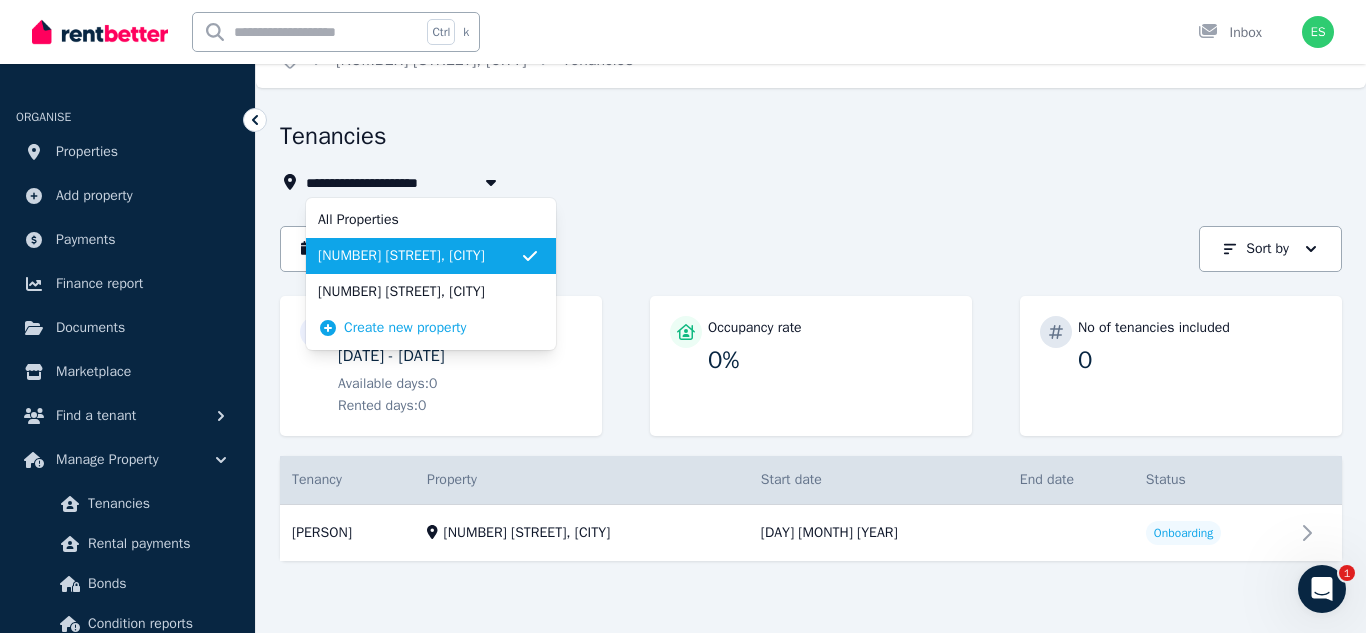 scroll, scrollTop: 0, scrollLeft: 0, axis: both 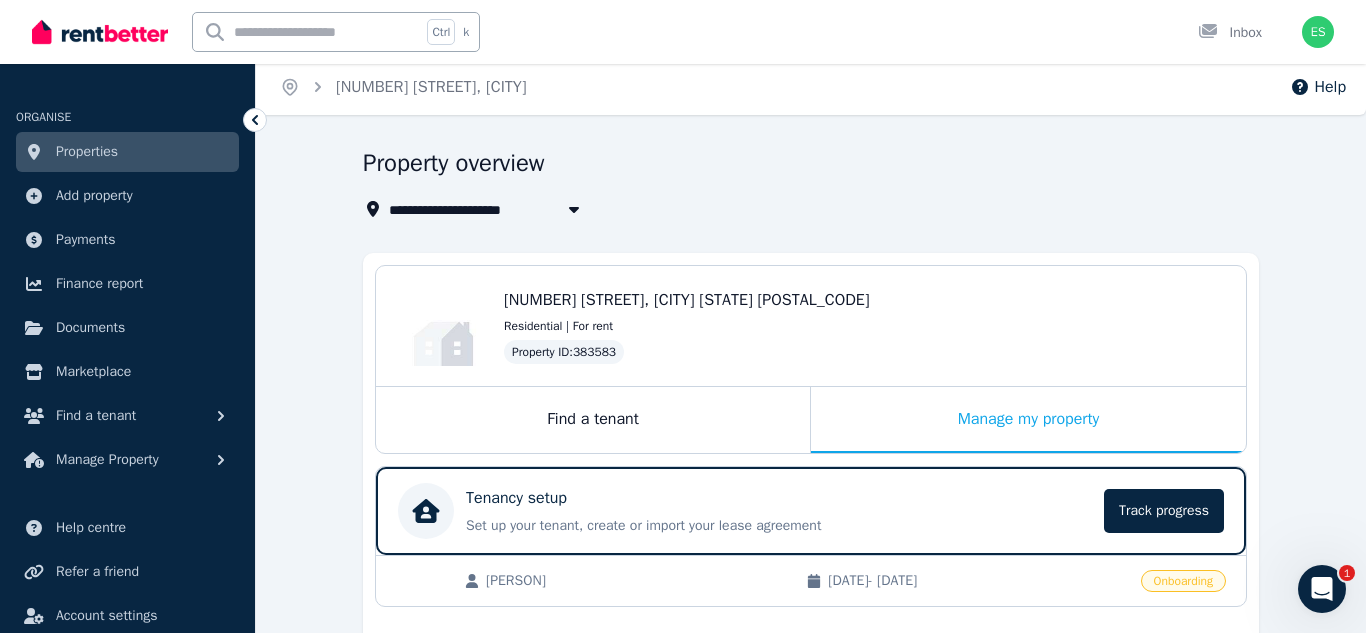 click on "ORGANISE Properties Add property Payments Finance report Documents Marketplace Find a tenant Manage Property" at bounding box center (127, 282) 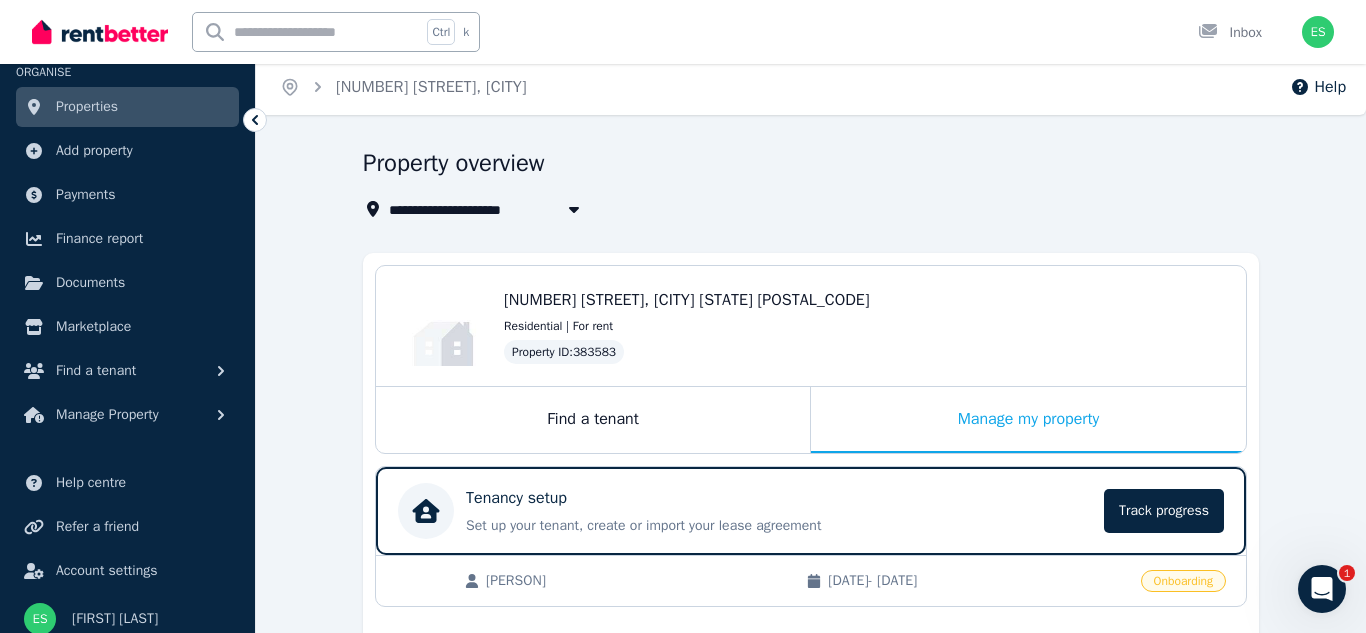 scroll, scrollTop: 59, scrollLeft: 0, axis: vertical 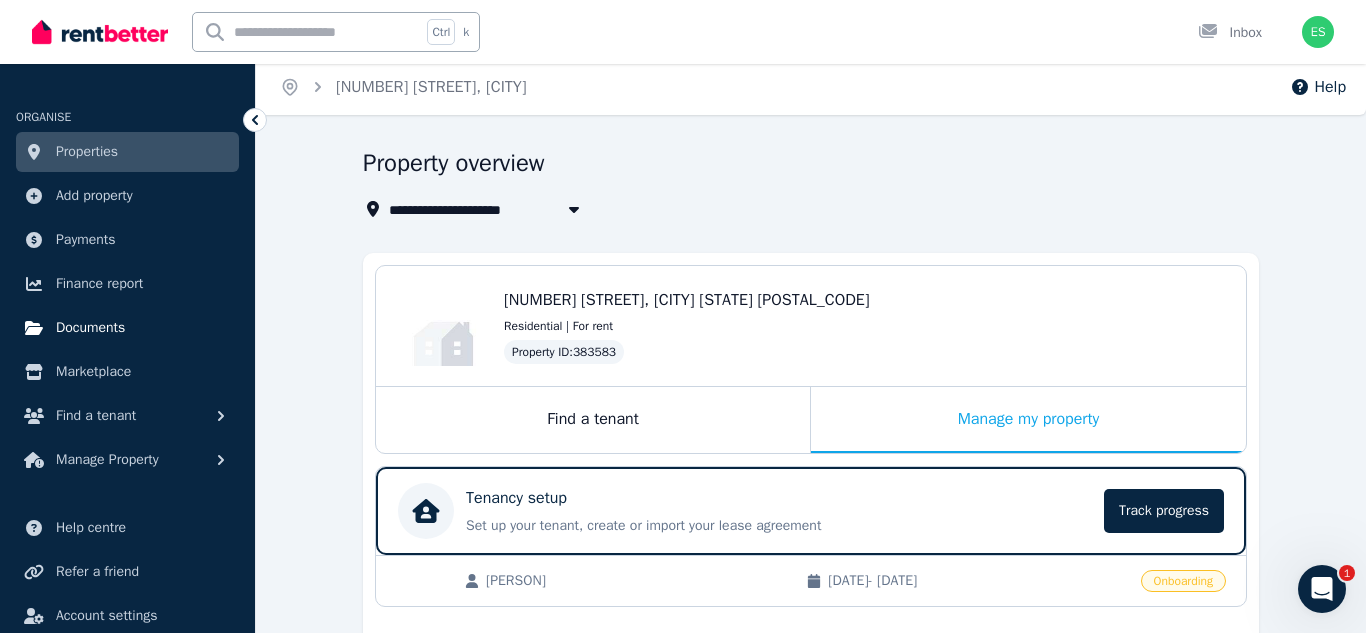 click on "Documents" at bounding box center [90, 328] 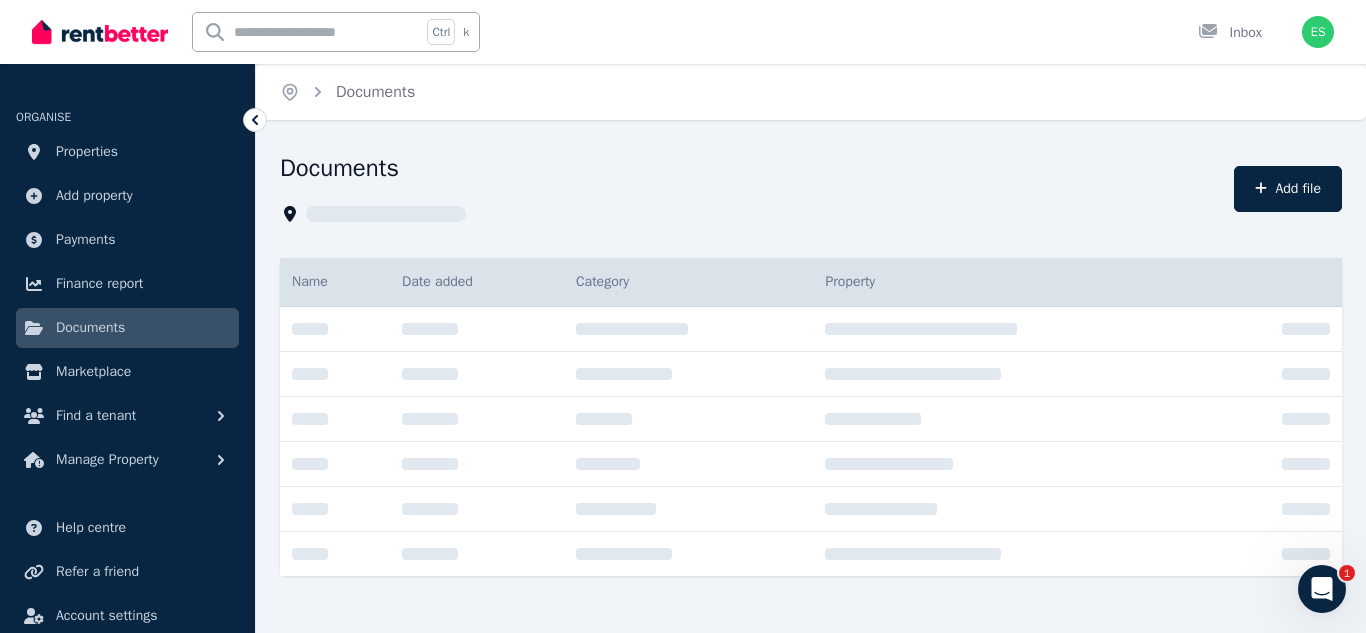 scroll, scrollTop: 0, scrollLeft: 0, axis: both 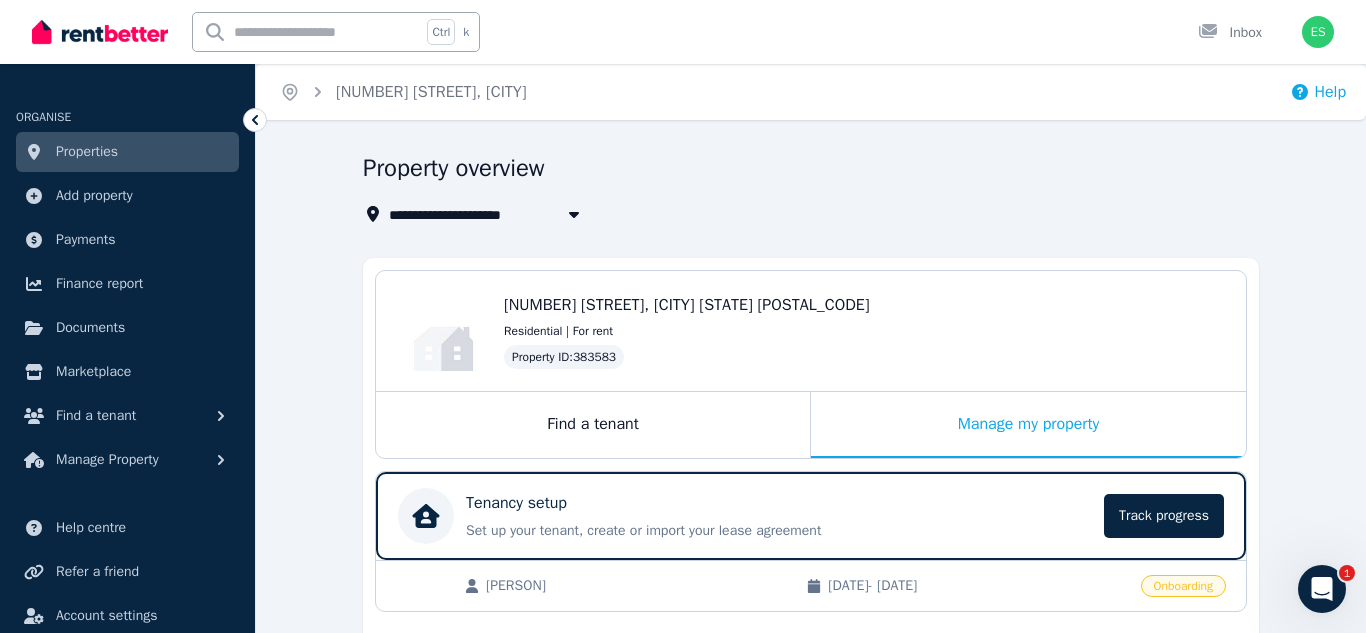 click on "Help" at bounding box center (1318, 92) 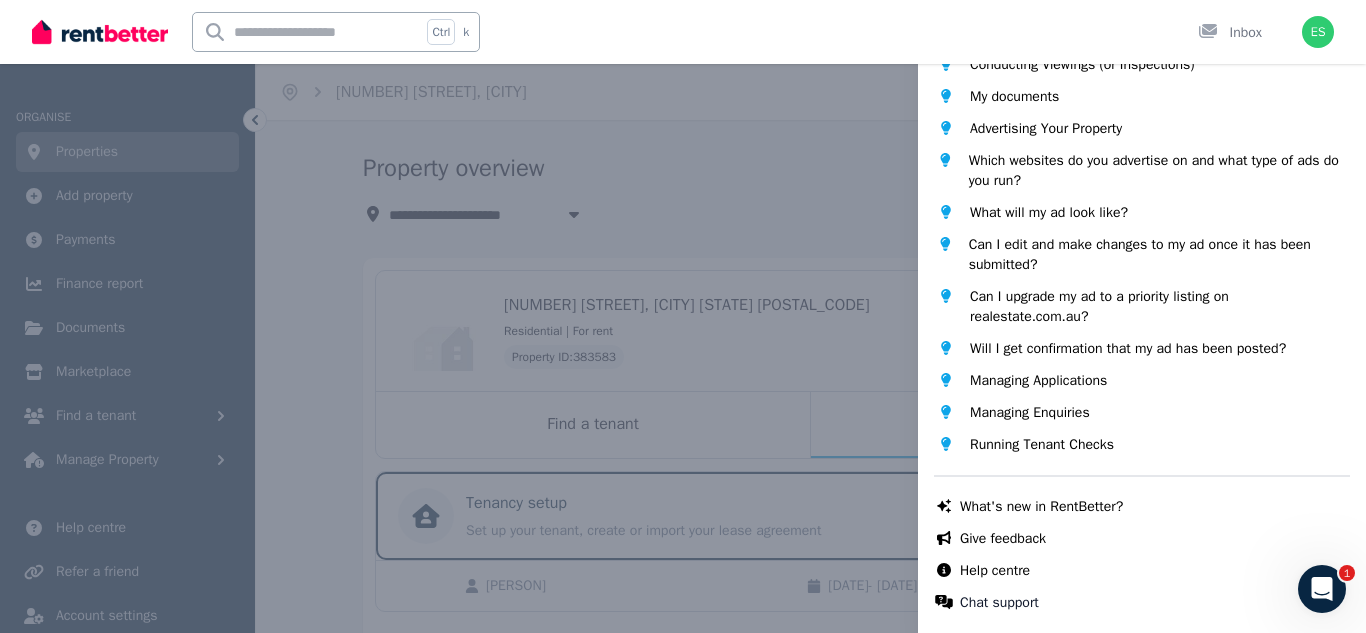 scroll, scrollTop: 0, scrollLeft: 0, axis: both 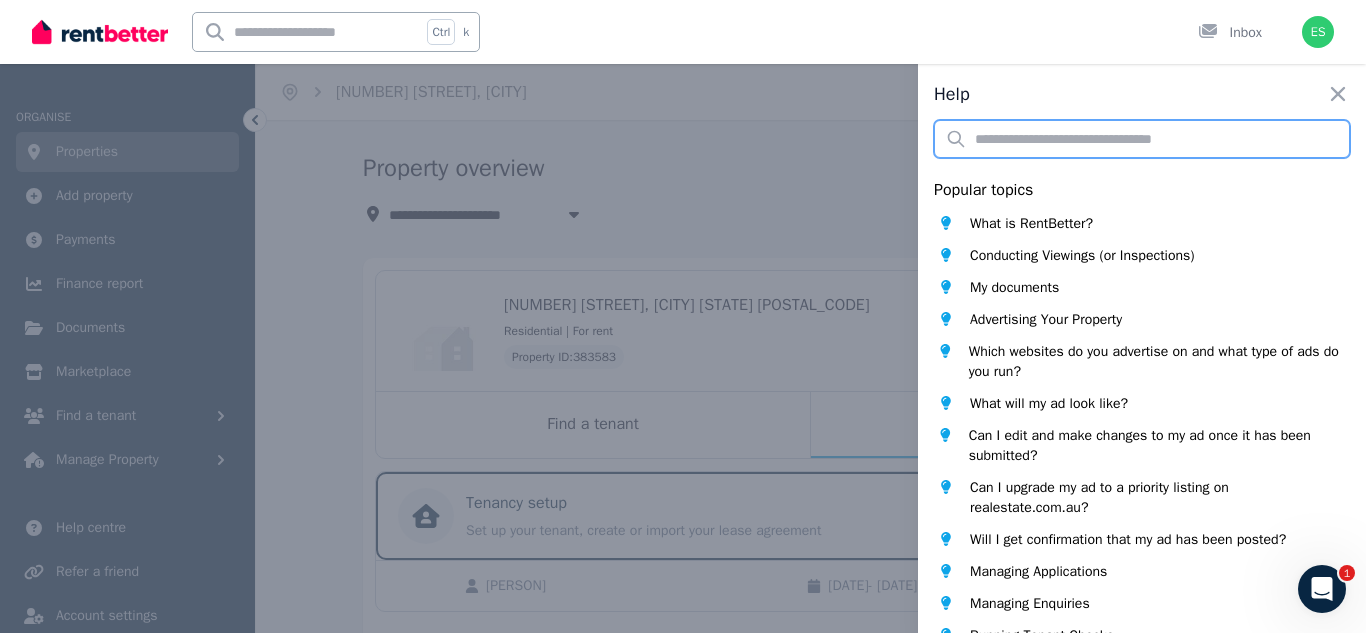click at bounding box center [1142, 139] 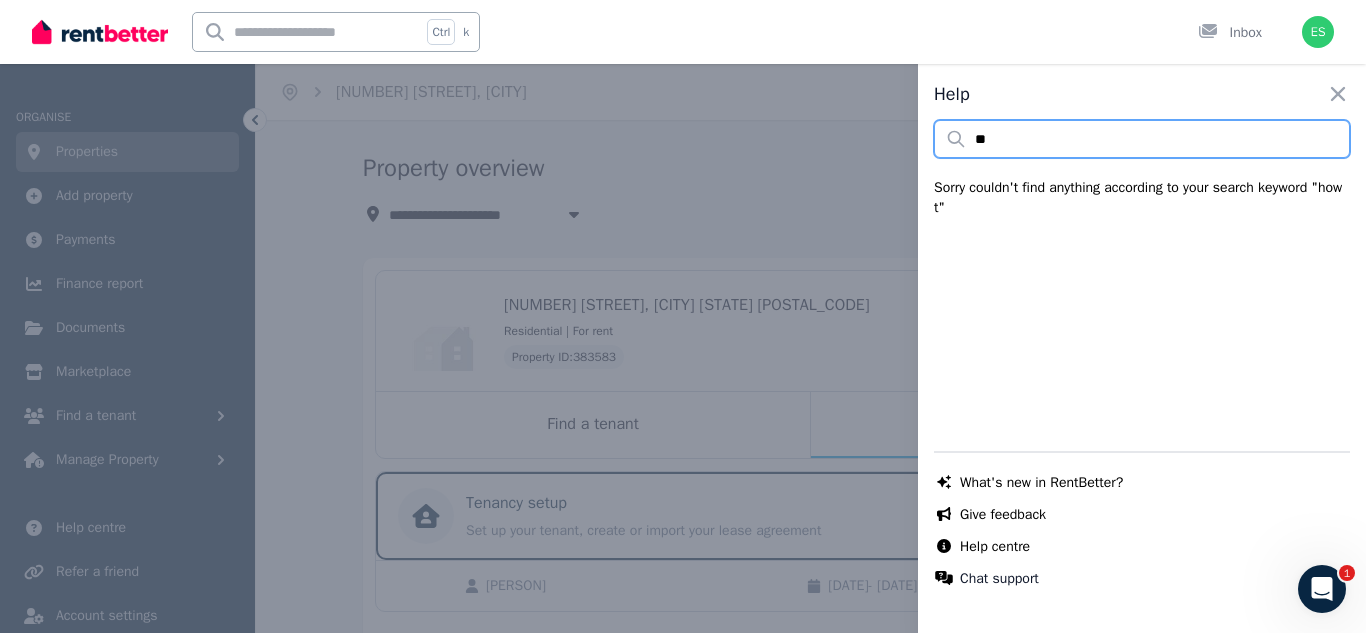 type on "*" 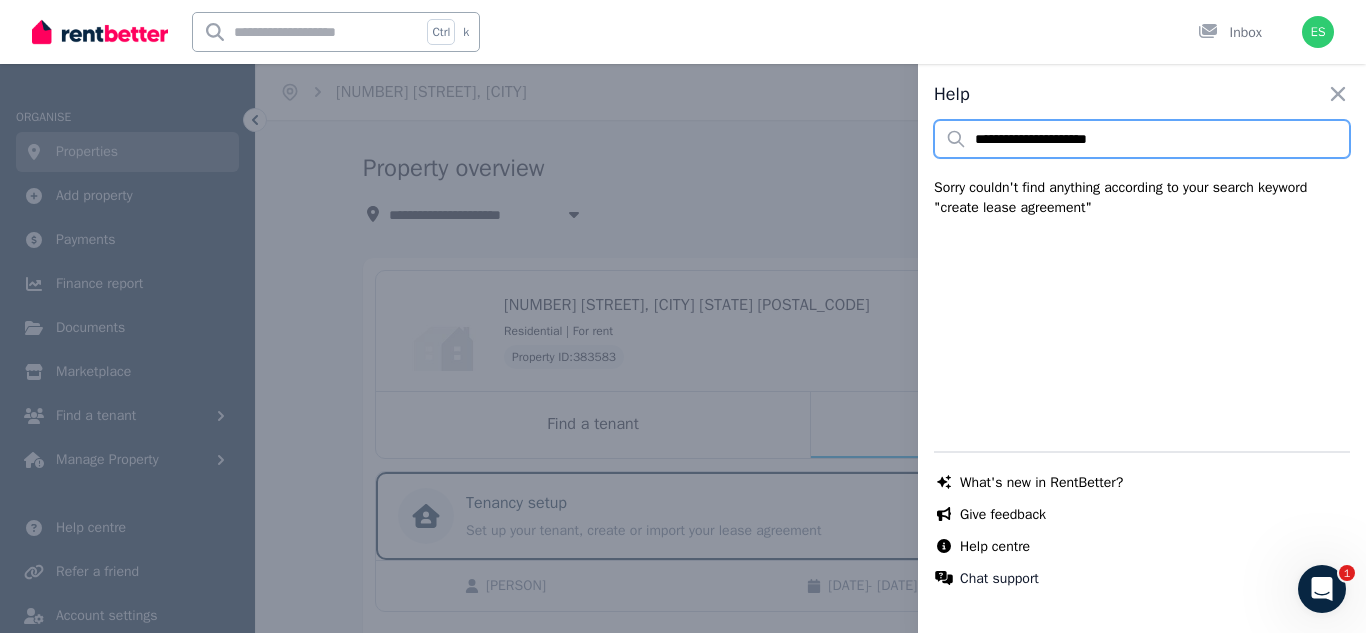 click on "**********" at bounding box center [1142, 139] 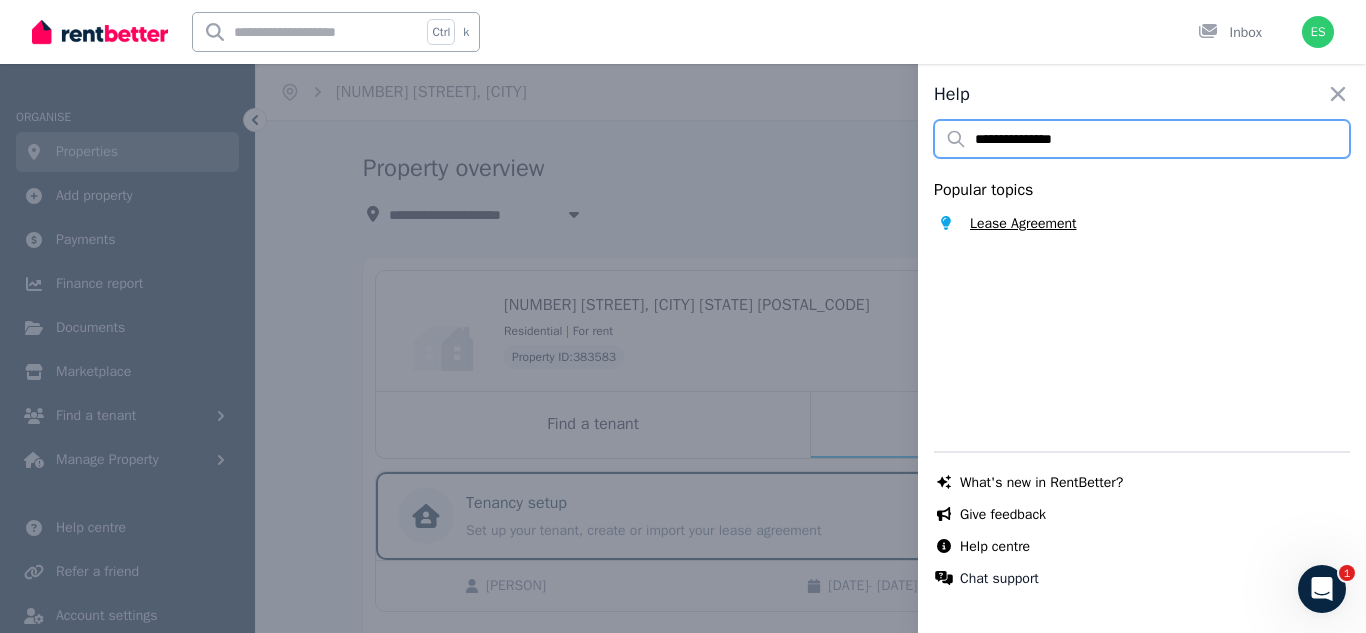 type on "**********" 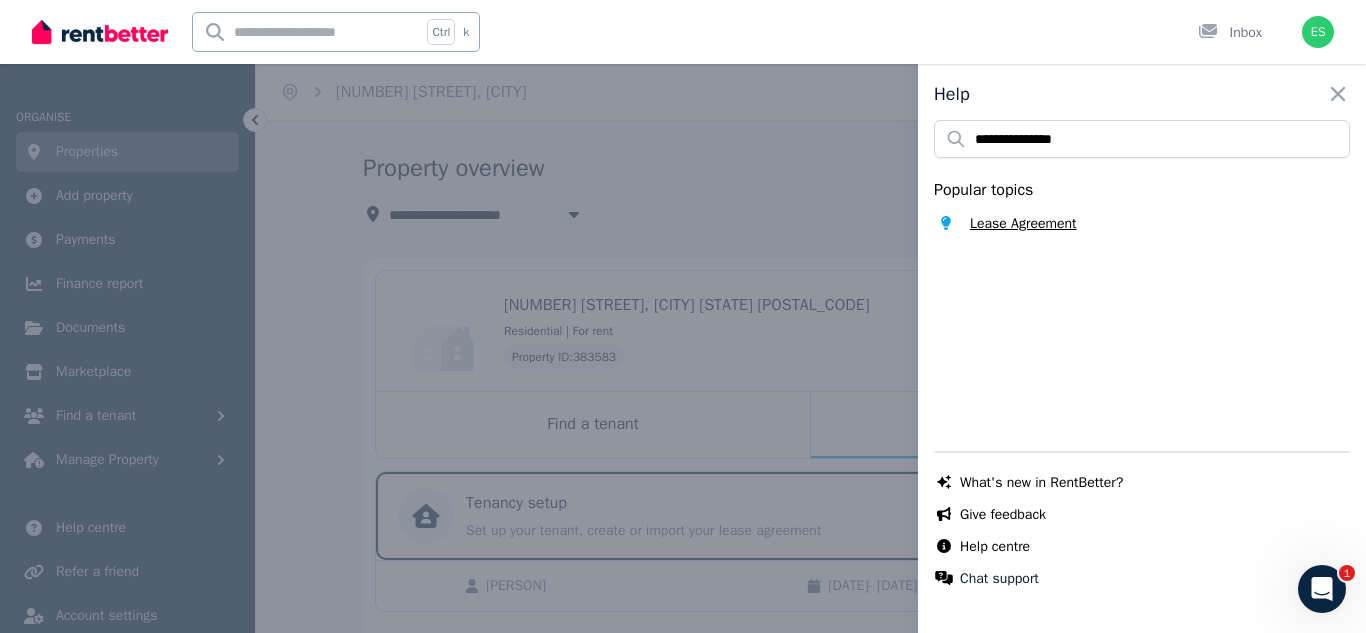 click on "Lease Agreement" at bounding box center (1023, 224) 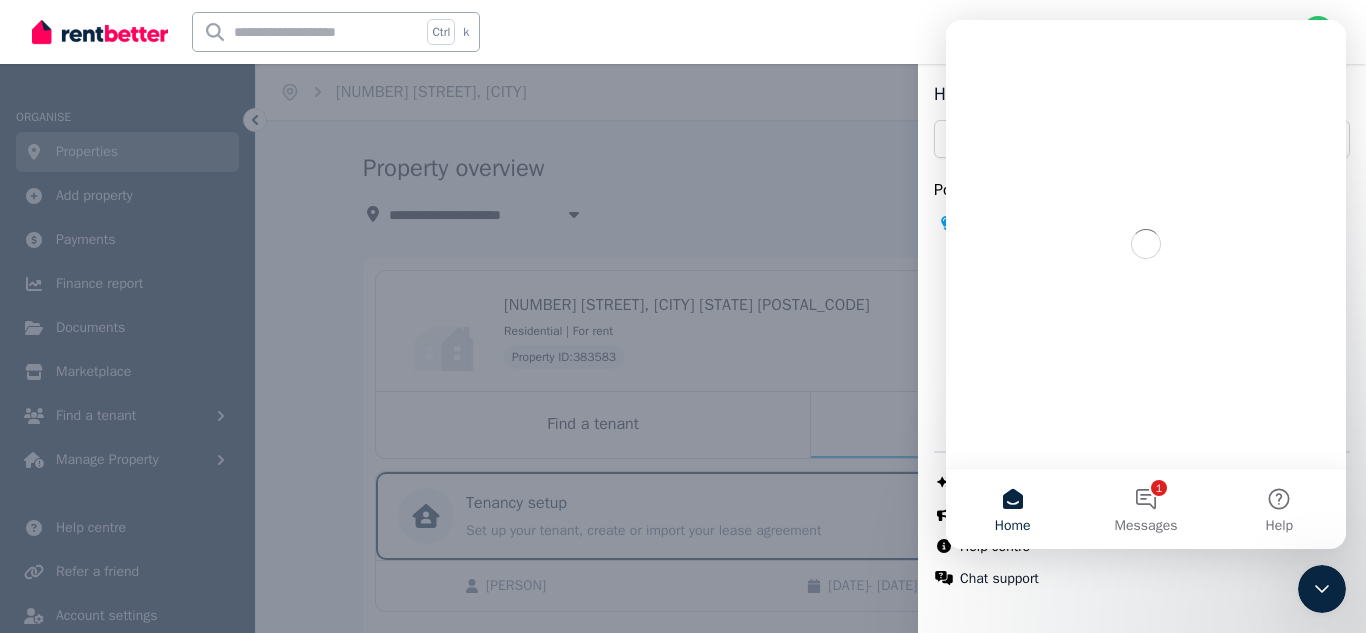 scroll, scrollTop: 0, scrollLeft: 0, axis: both 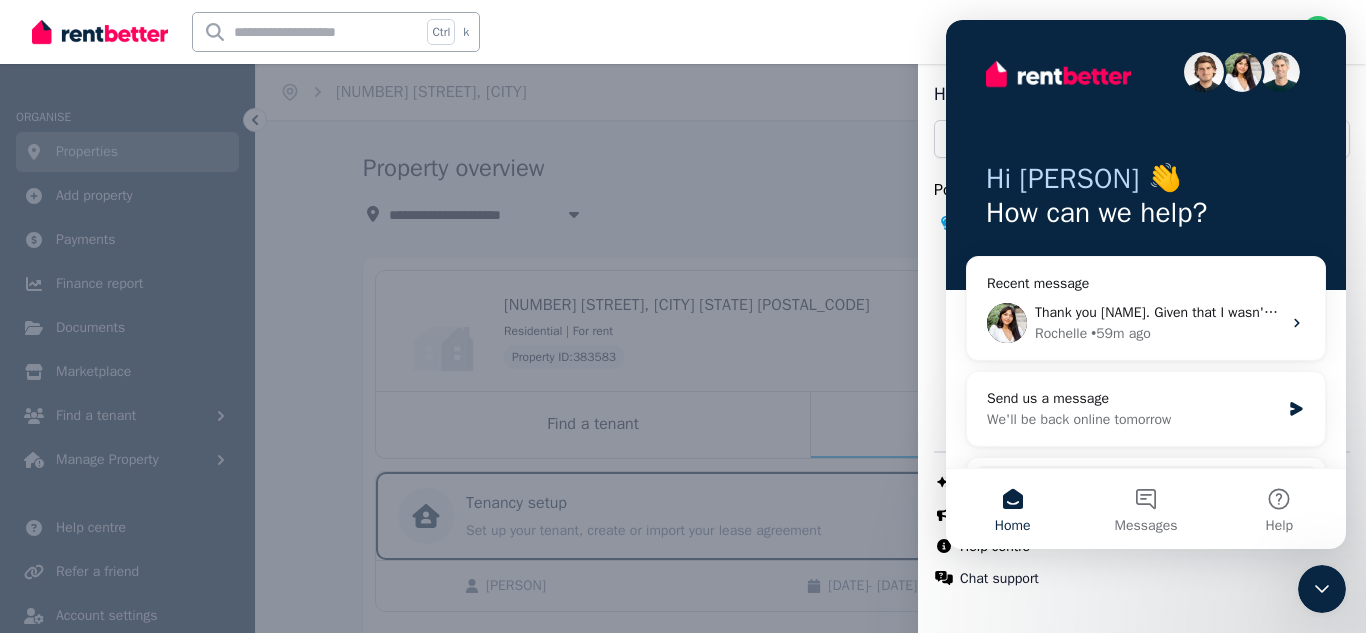 click 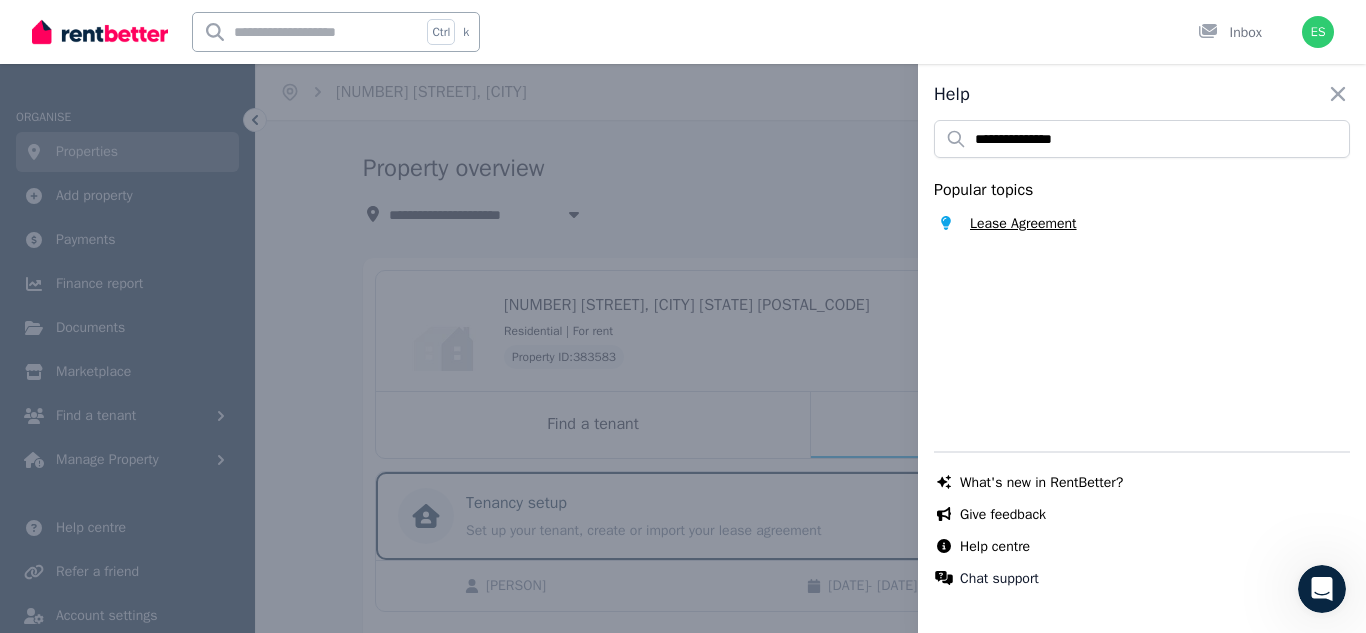 scroll, scrollTop: 0, scrollLeft: 0, axis: both 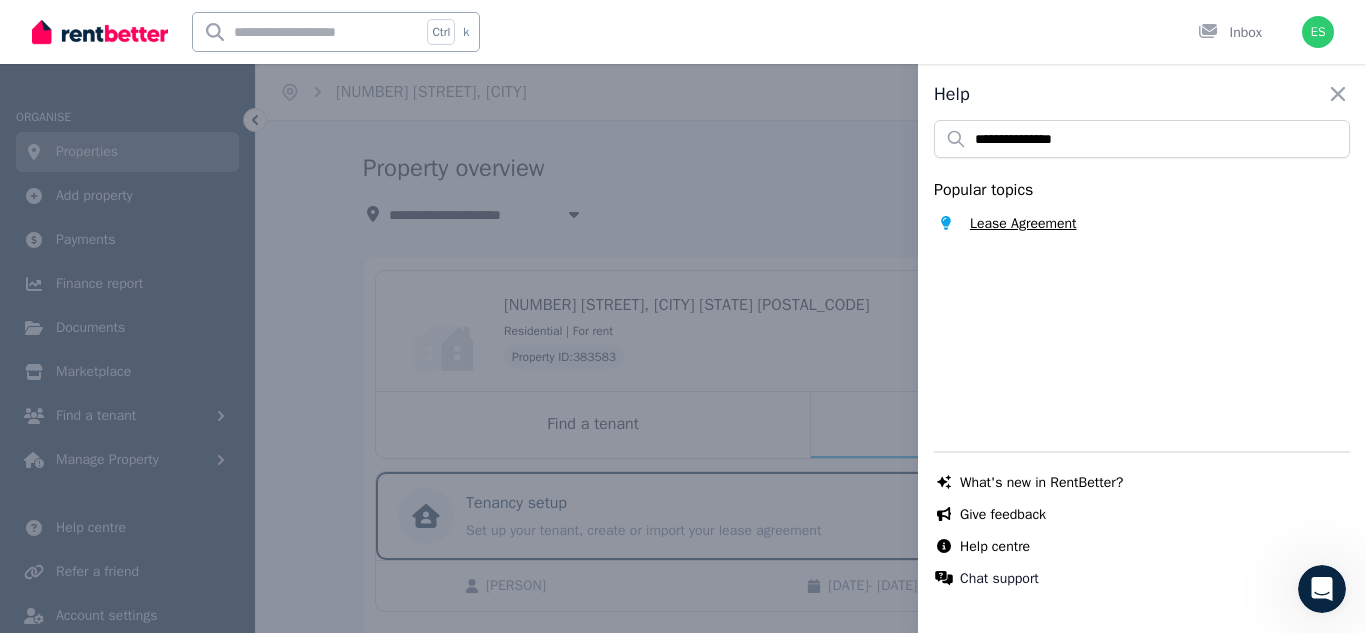 click on "Lease Agreement" at bounding box center [1023, 224] 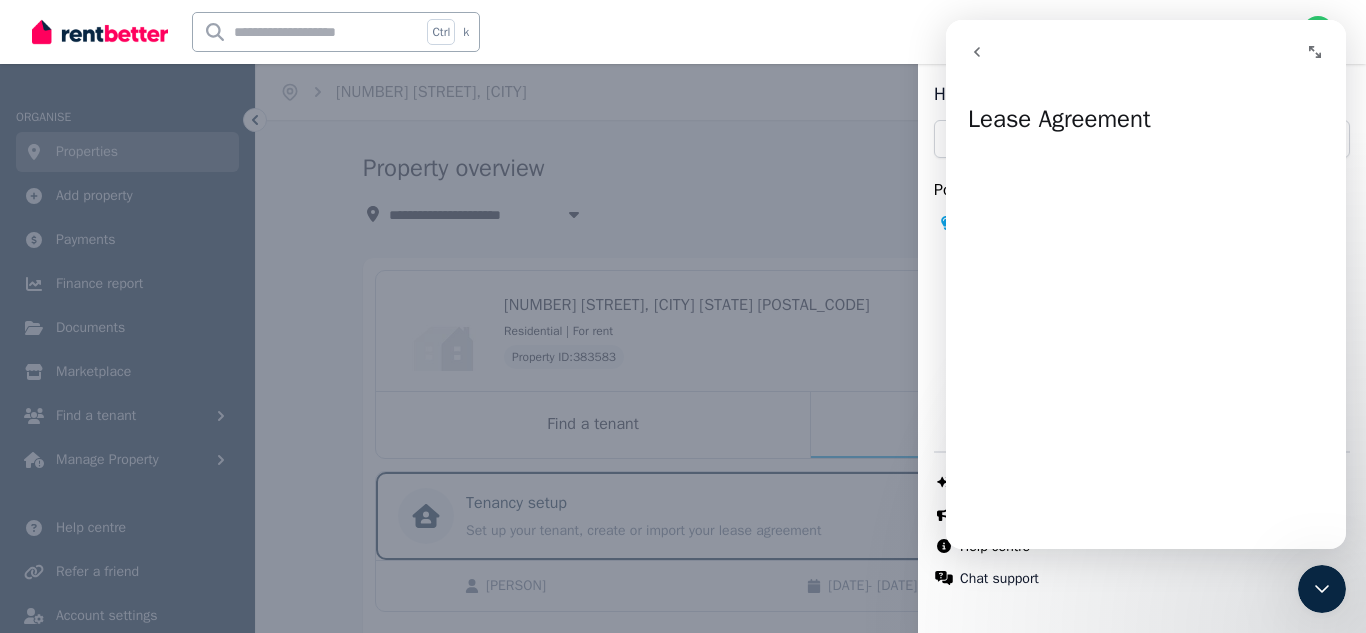 click on "Lease Agreement" at bounding box center (1146, 111) 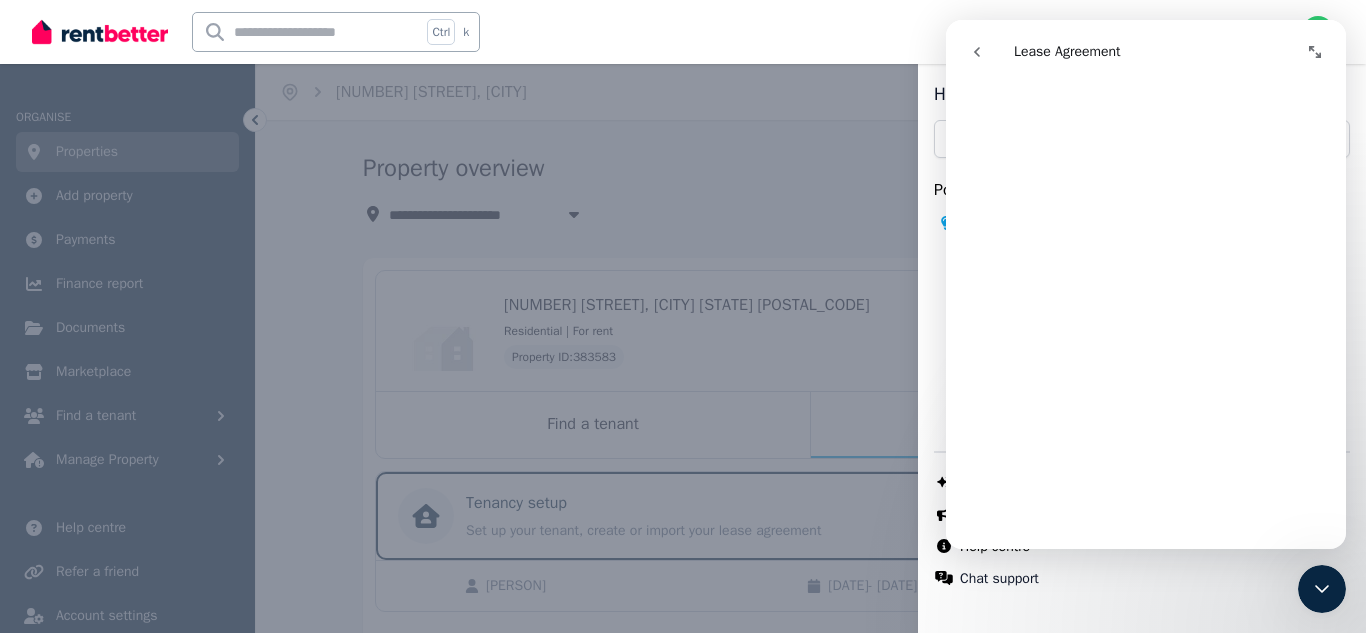 scroll, scrollTop: 2821, scrollLeft: 0, axis: vertical 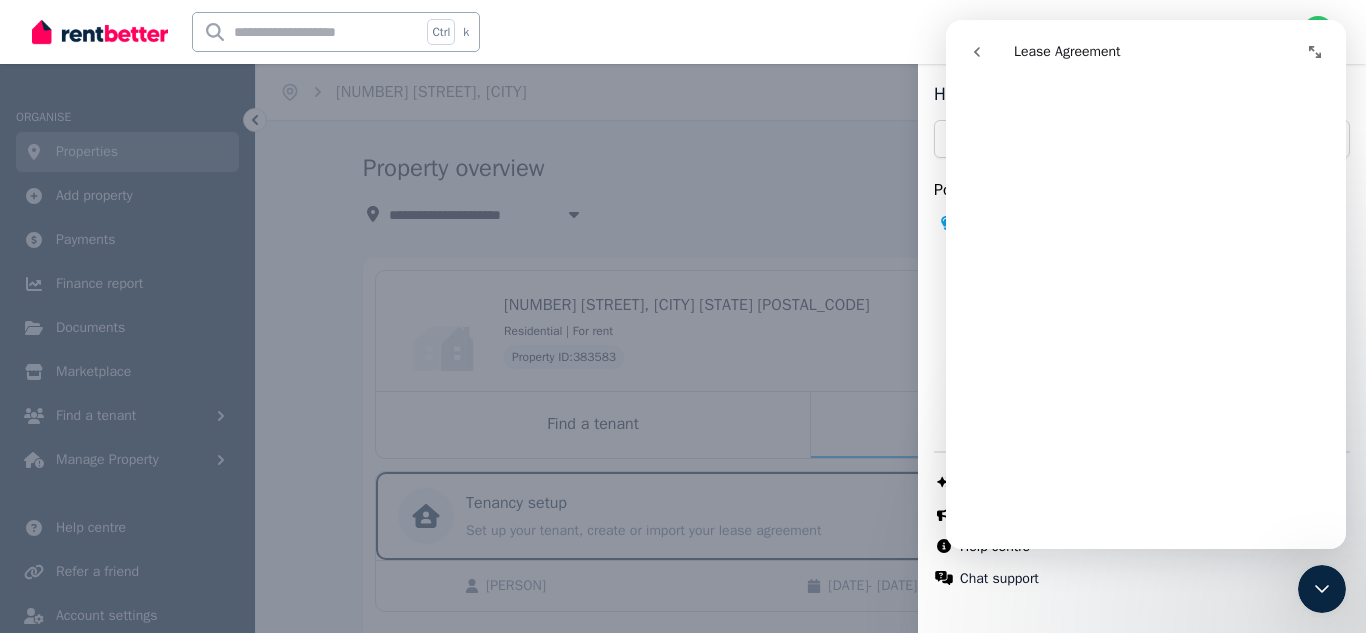 click on "**********" at bounding box center [683, 316] 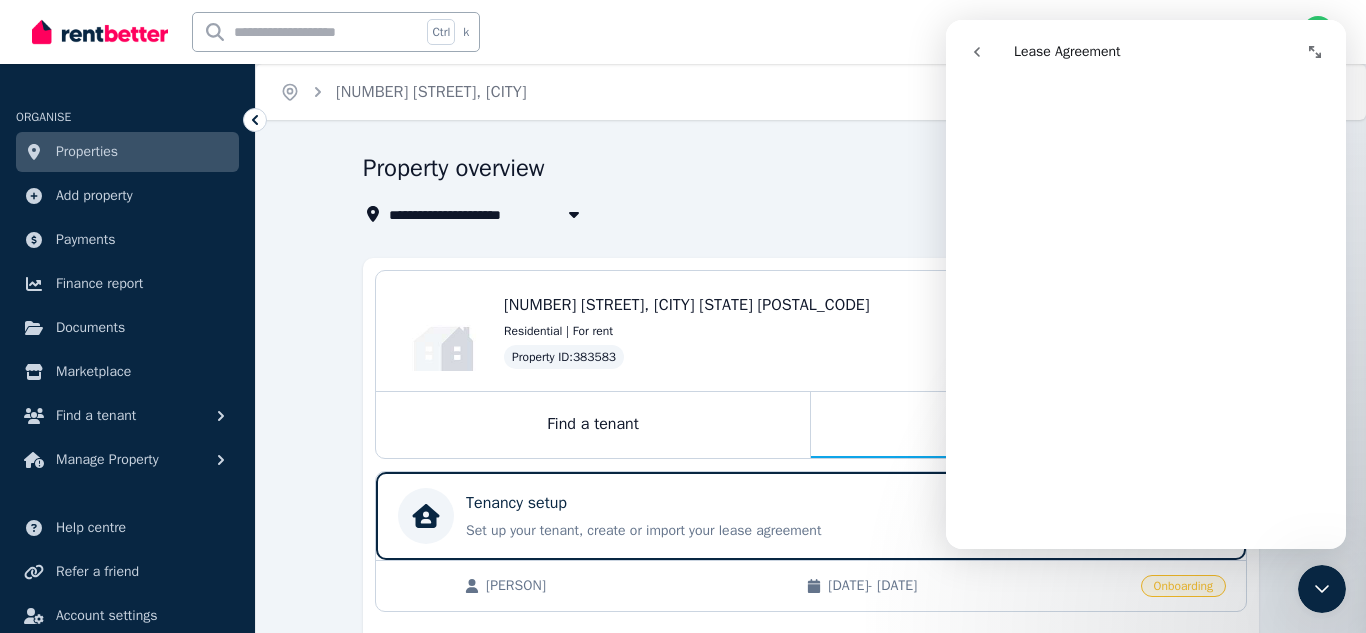 click on "Properties" at bounding box center [87, 152] 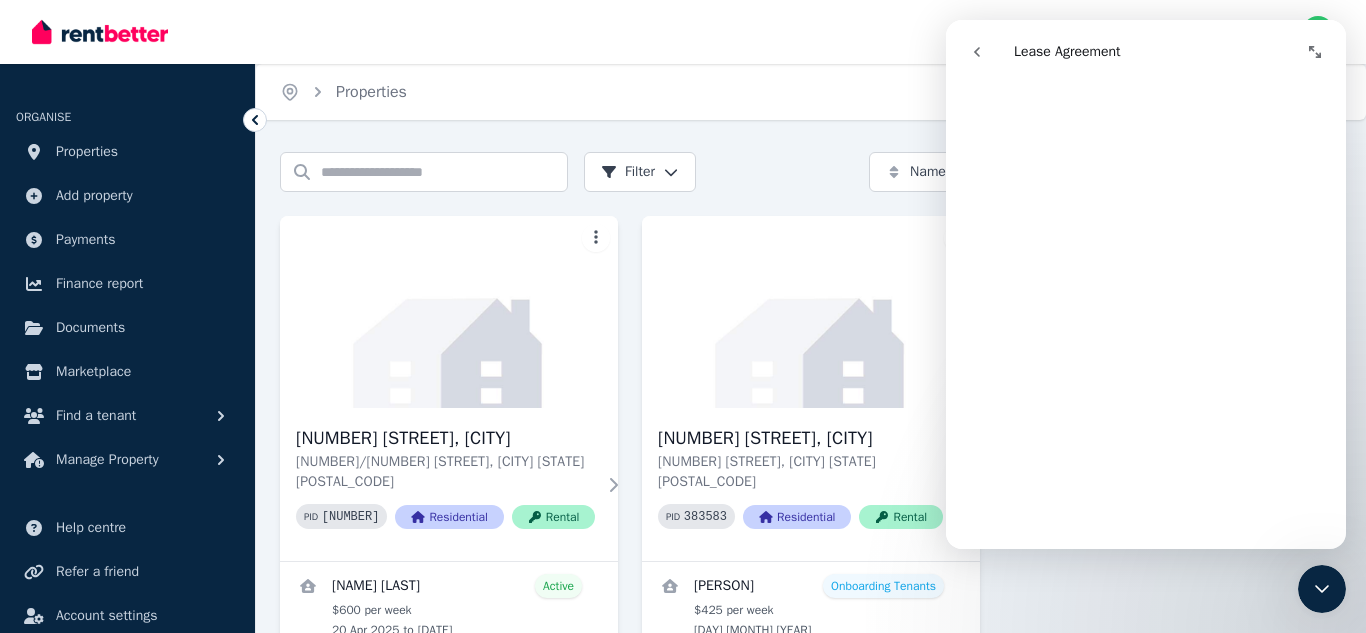 click 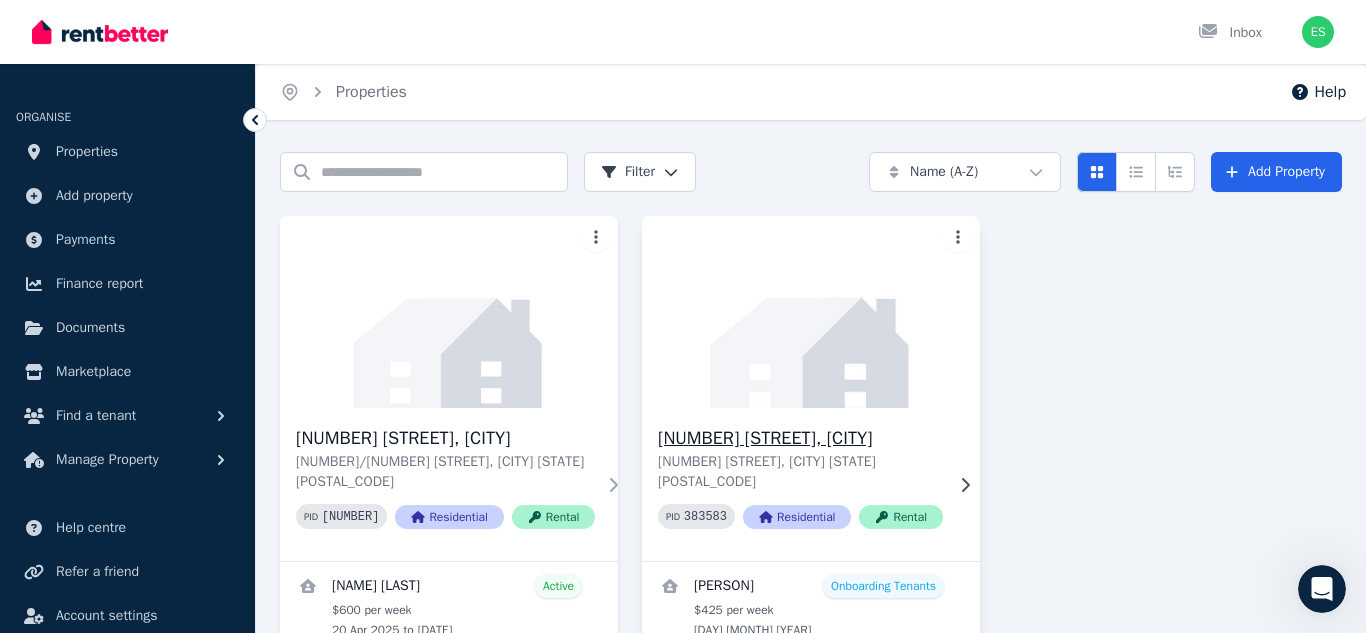 click at bounding box center (811, 312) 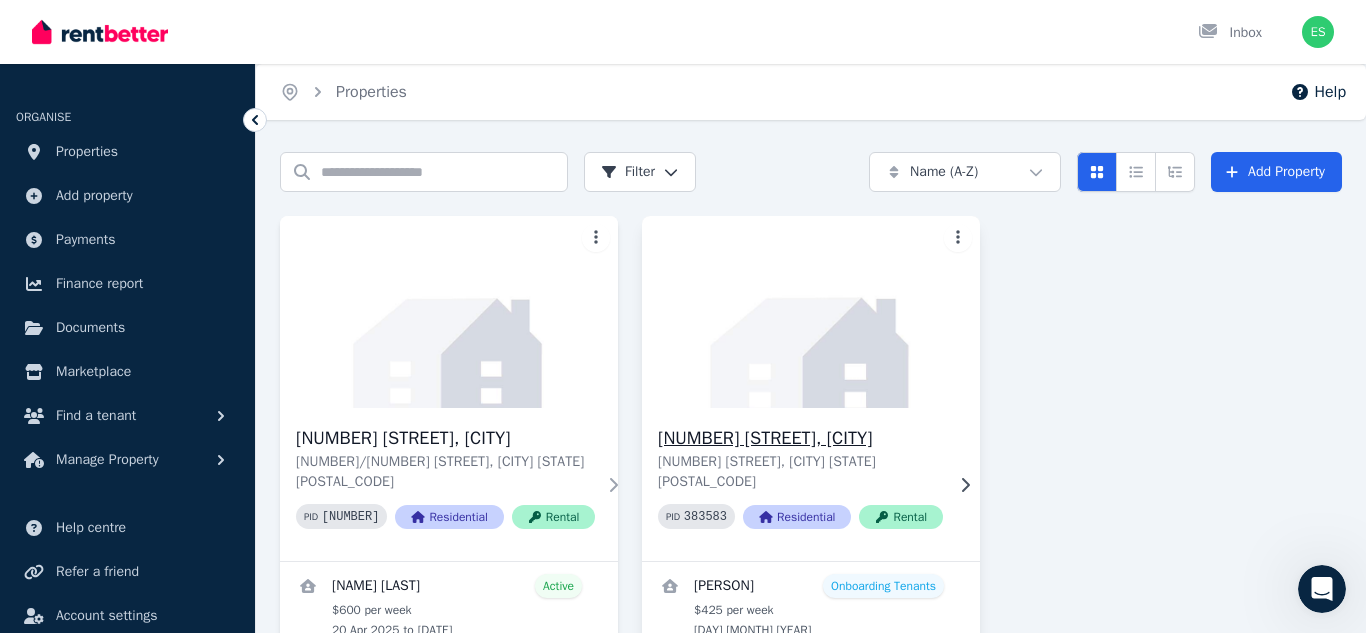 click on "[NUMBER] [STREET], [CITY]" at bounding box center (800, 438) 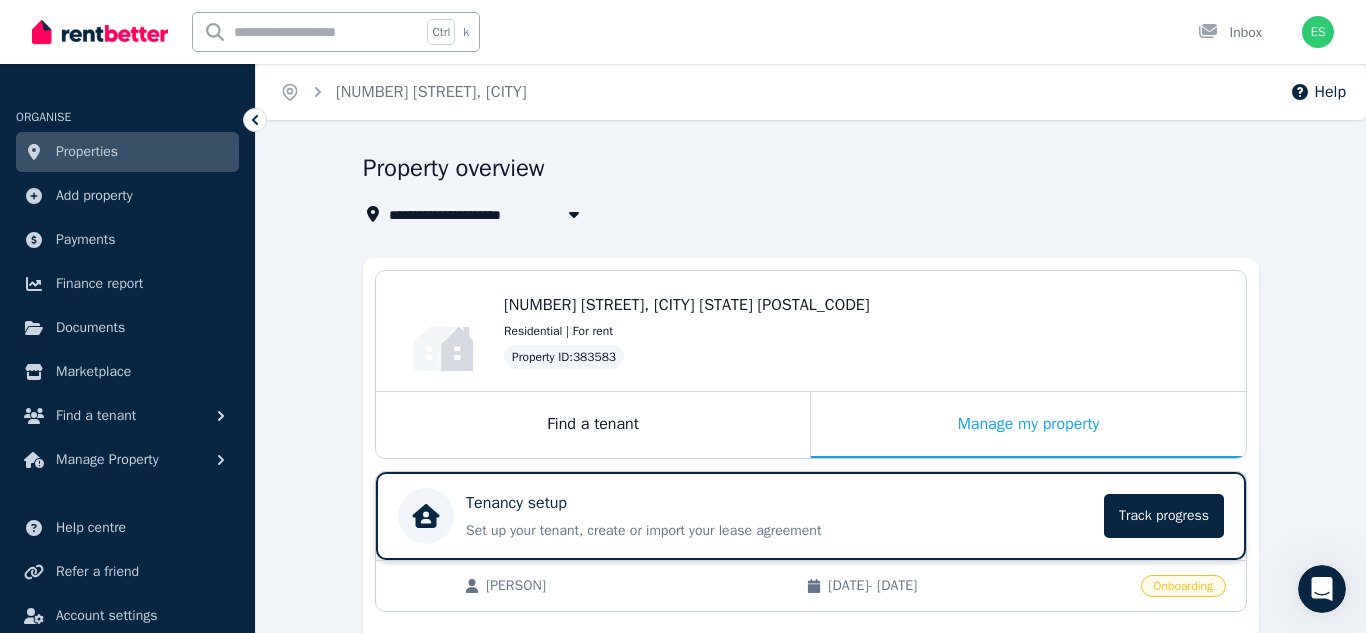 click on "Tenancy setup" at bounding box center (516, 503) 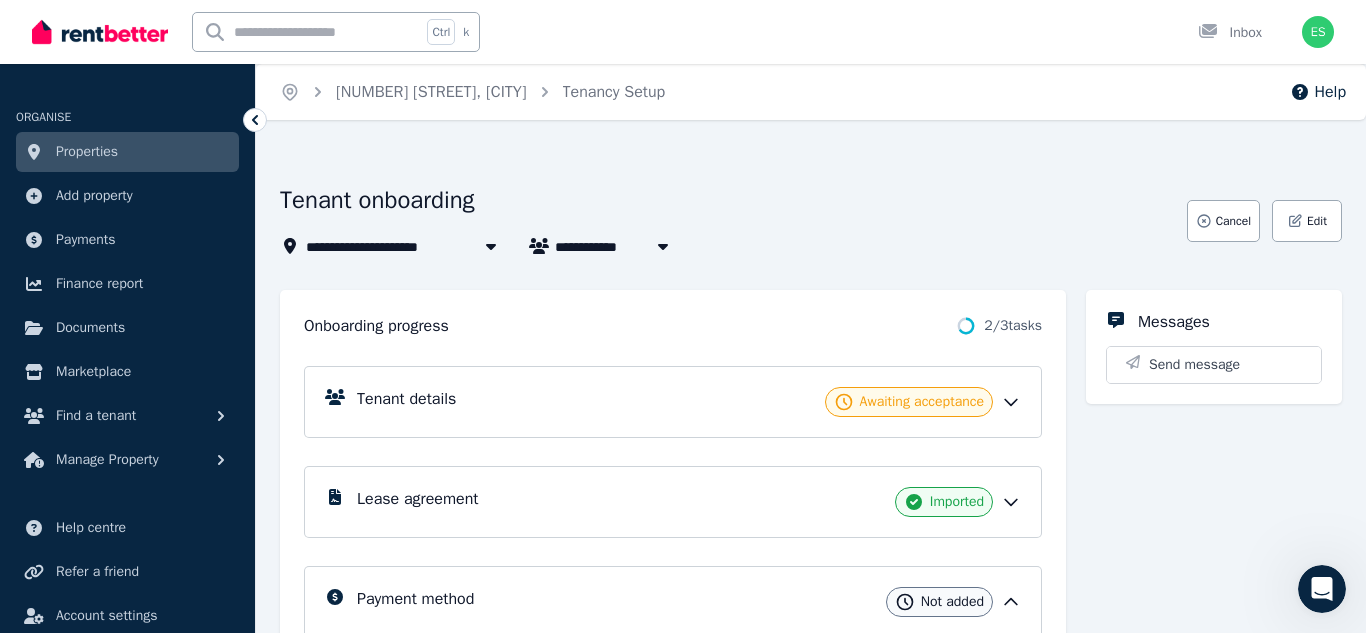 click on "Lease agreement" at bounding box center (417, 499) 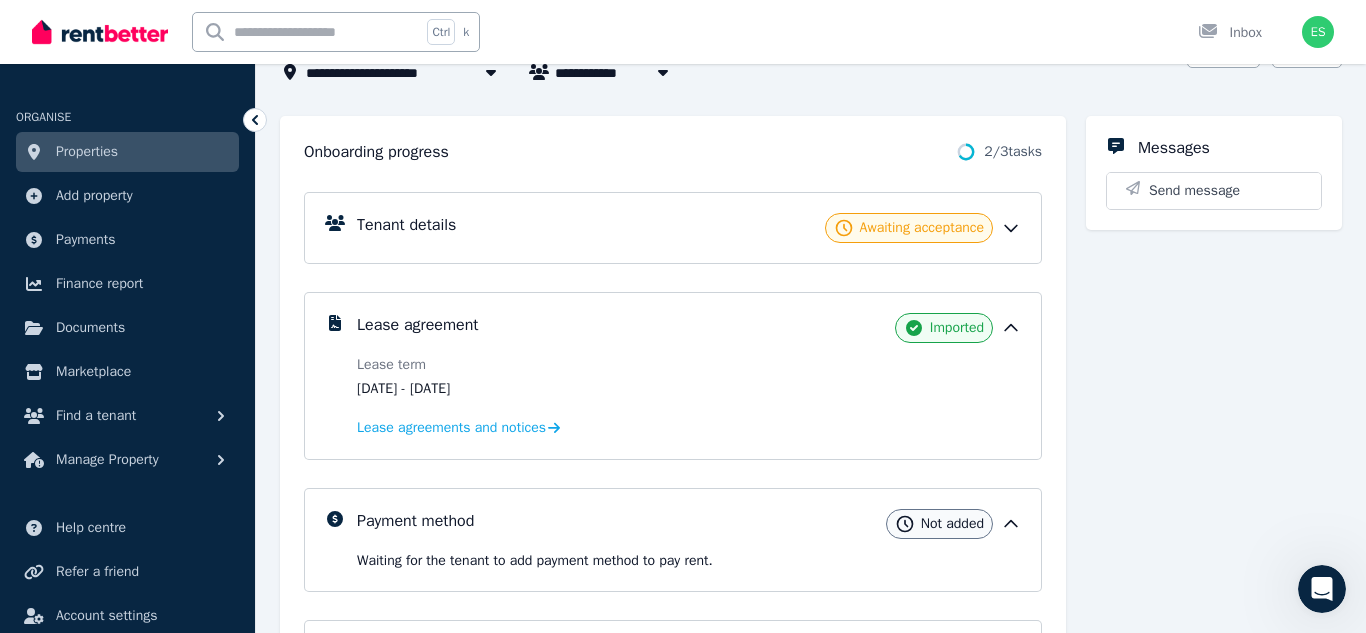 scroll, scrollTop: 175, scrollLeft: 0, axis: vertical 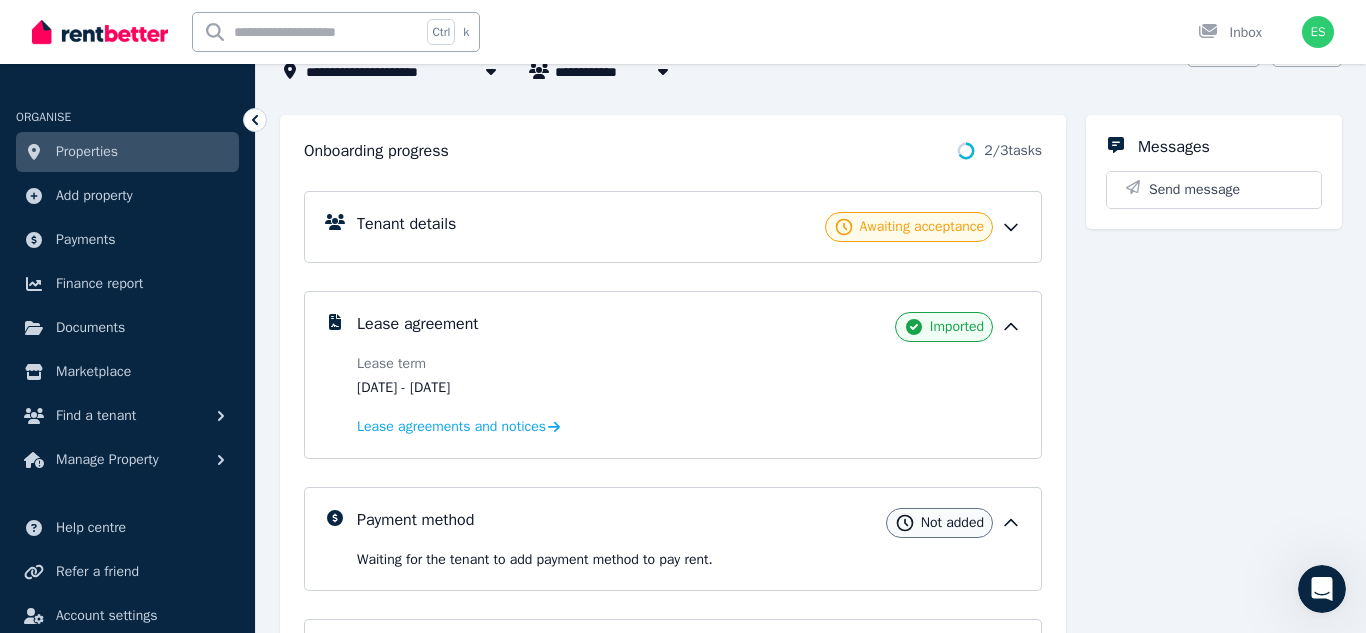 click on "Imported" at bounding box center (957, 327) 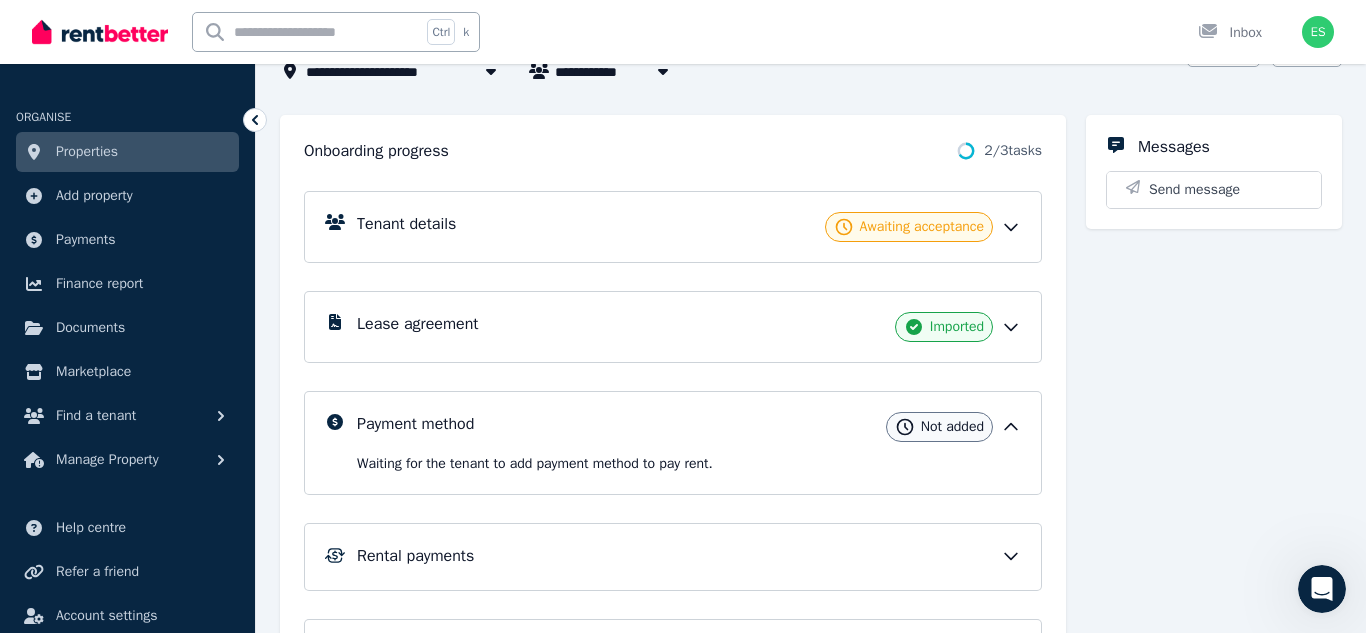 click on "Imported" at bounding box center (957, 327) 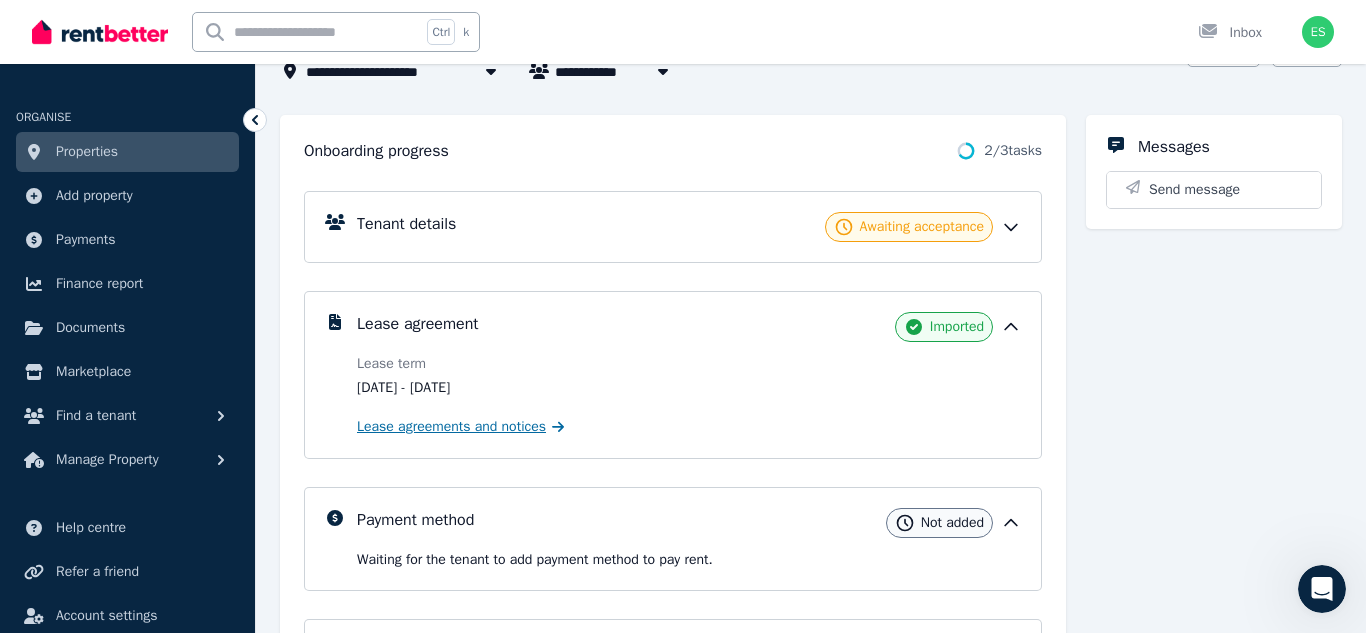 click on "Lease agreements and notices" at bounding box center [451, 427] 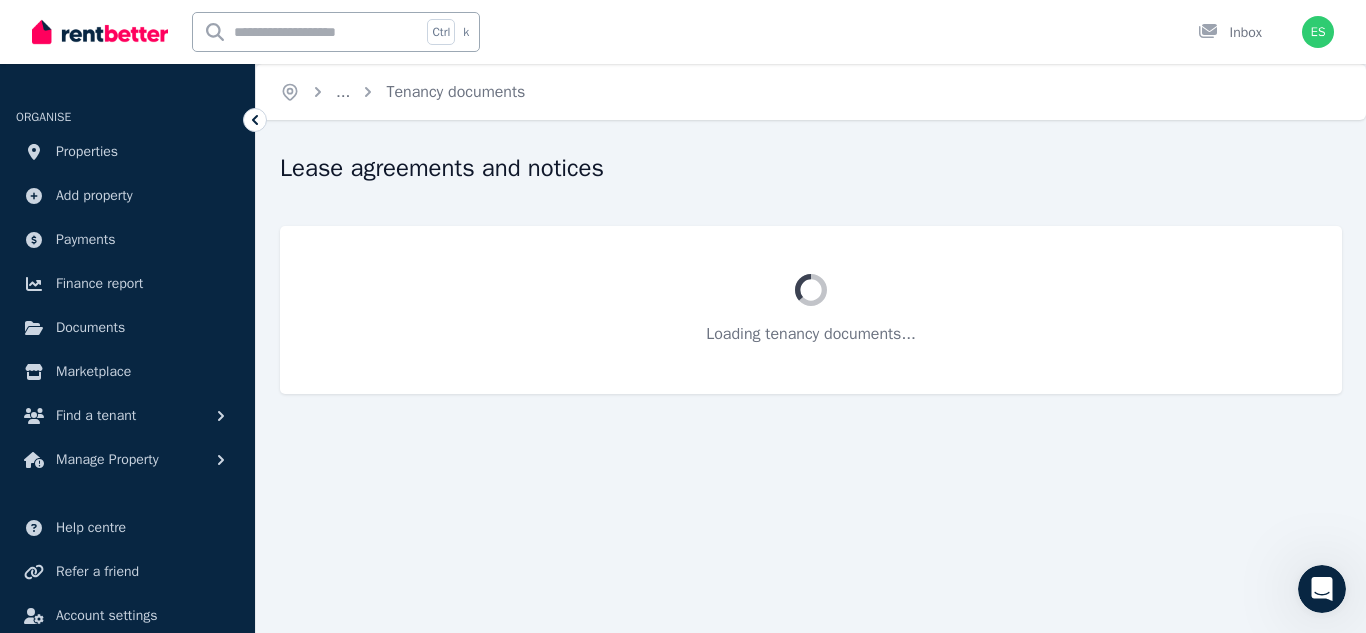 scroll, scrollTop: 0, scrollLeft: 0, axis: both 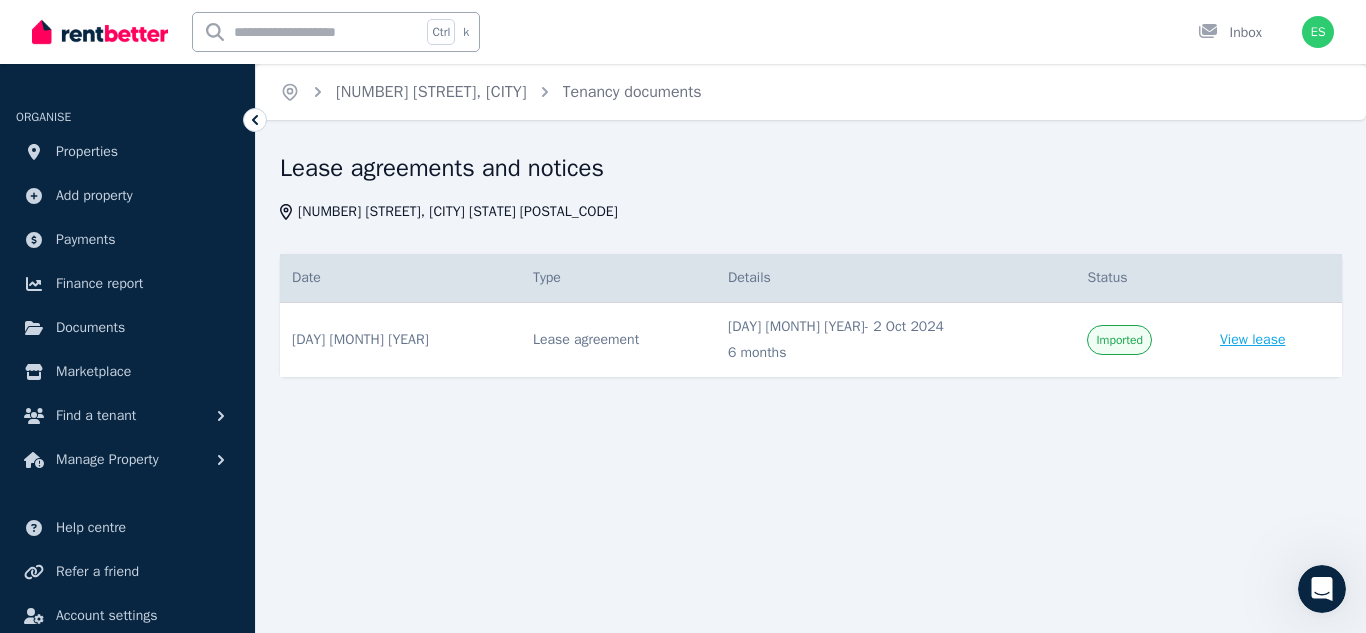 click on "View lease" at bounding box center [1252, 340] 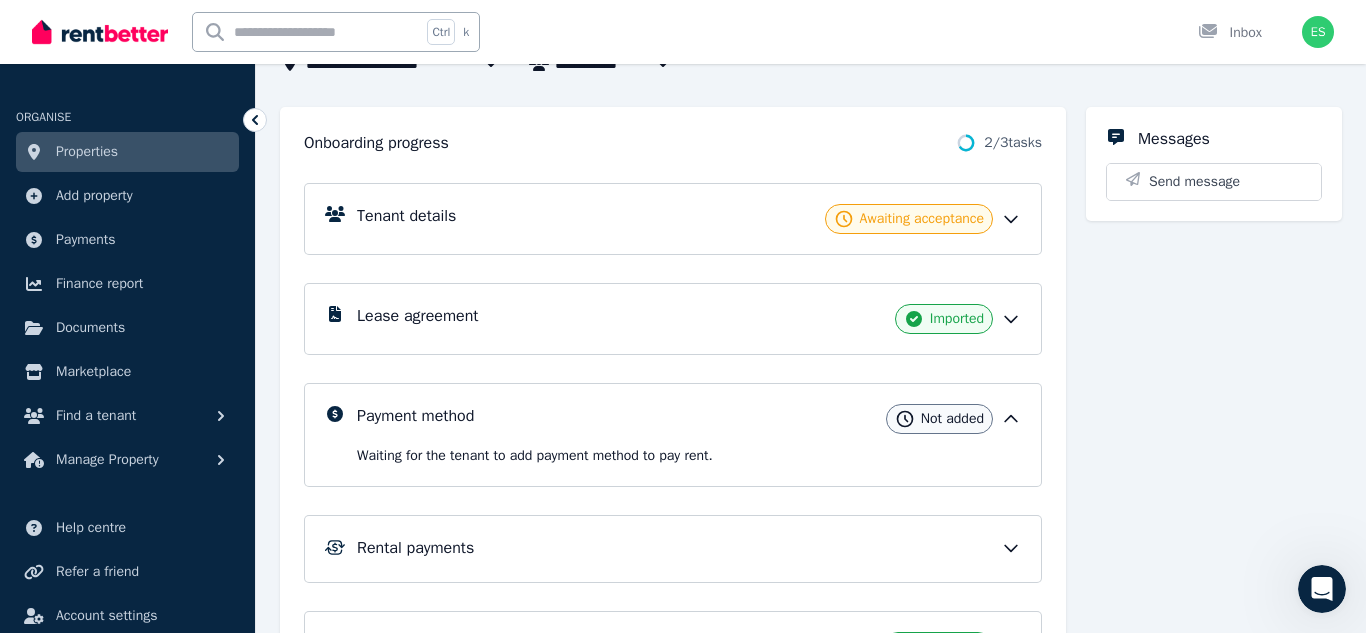 scroll, scrollTop: 184, scrollLeft: 0, axis: vertical 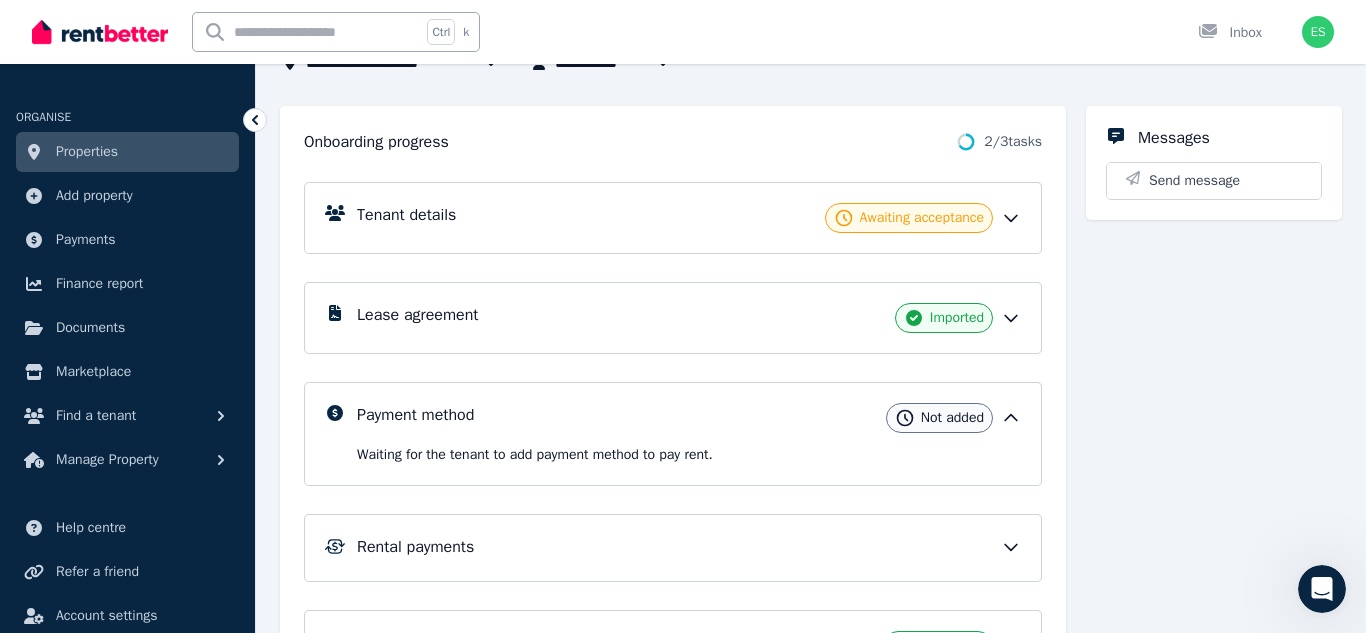 click 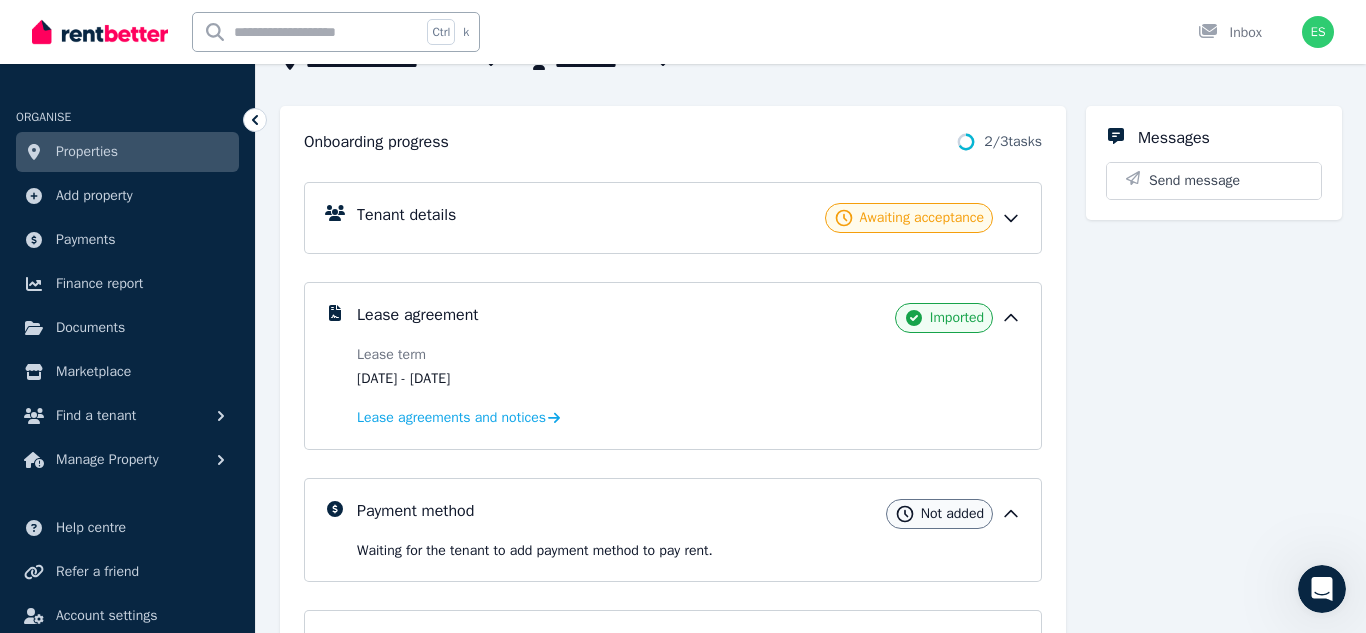 click on "Lease agreement" at bounding box center [417, 315] 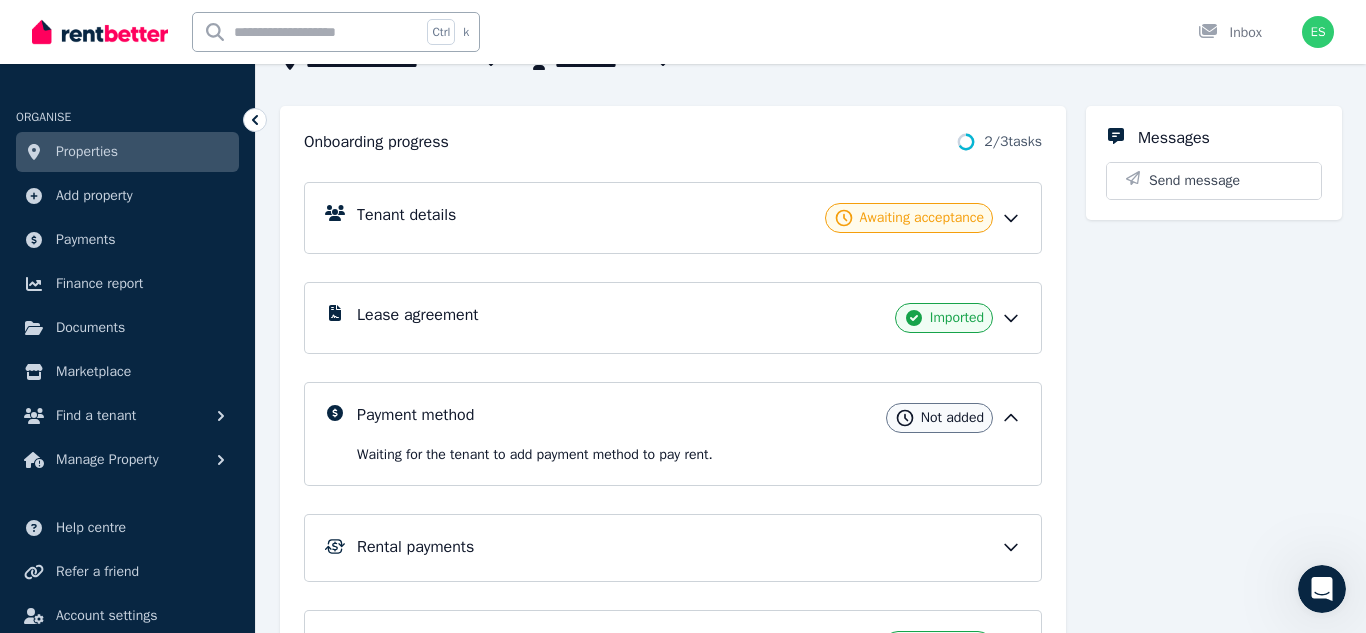 click 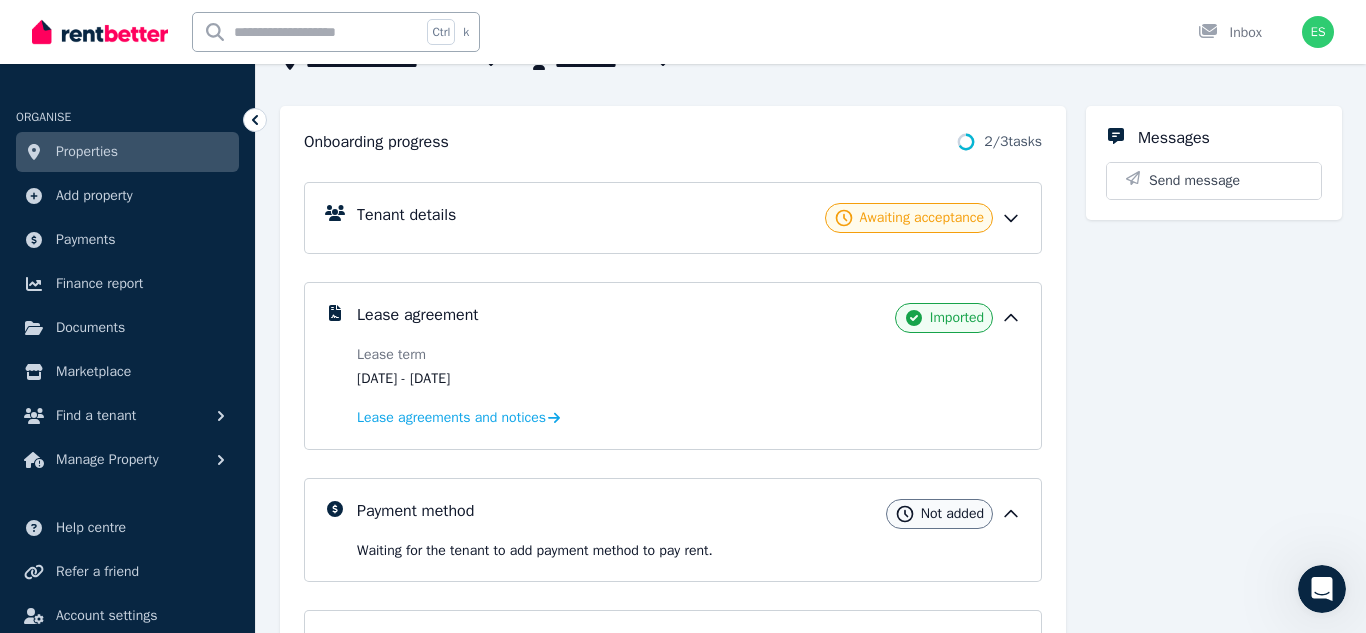 click on "Imported" at bounding box center (957, 318) 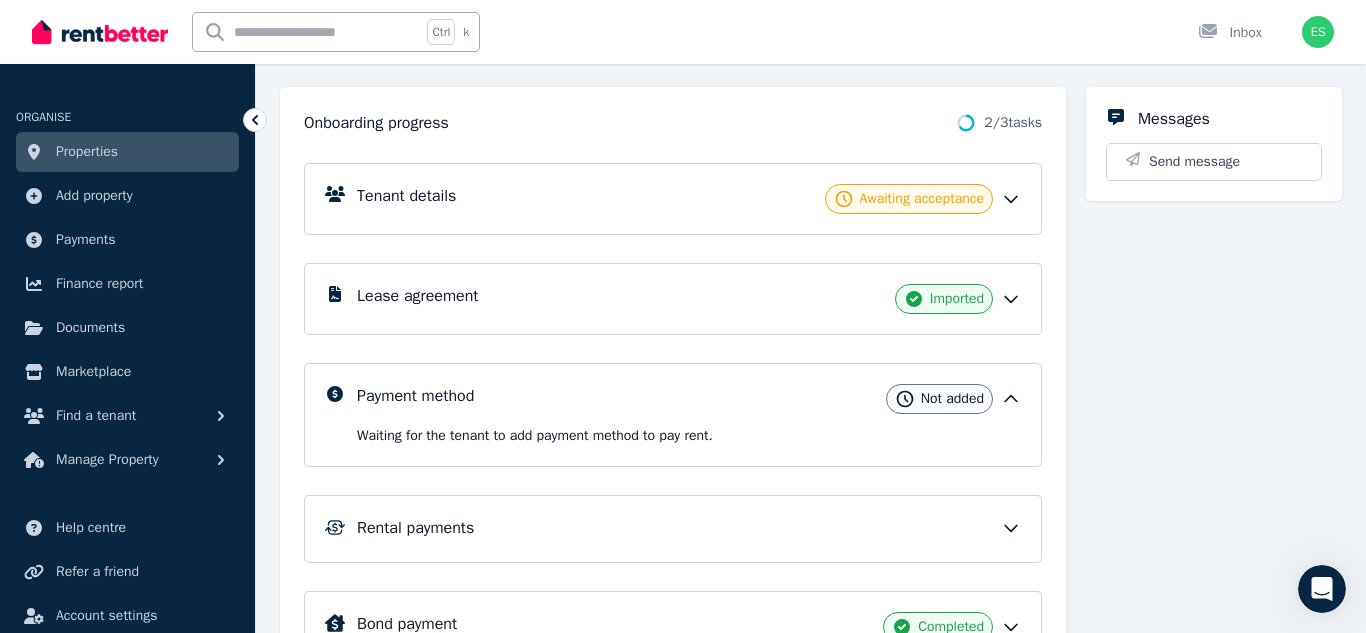 scroll, scrollTop: 180, scrollLeft: 0, axis: vertical 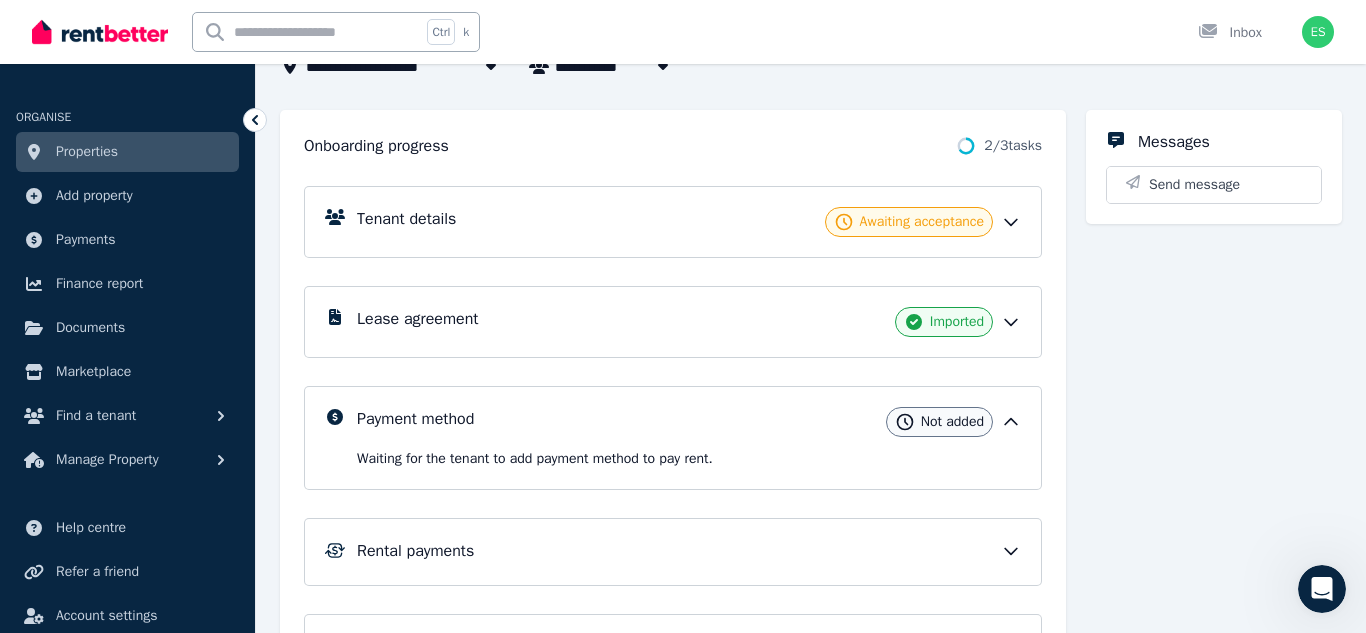 click 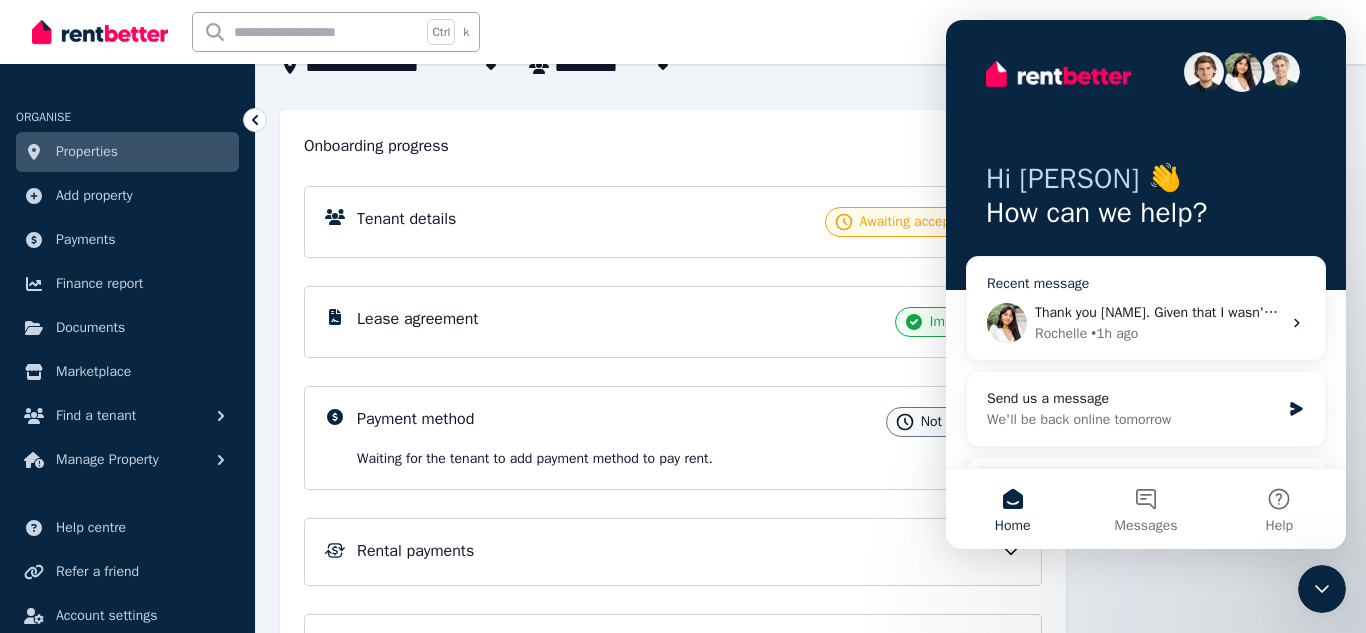 click on "Thank you [PERSON]. Given that I wasn't selecting payments to be submitted via RentBetter, I didn't understand why it was necessary to put a start date. Are you saying I need to nominate a start date regardless? Cheers [PERSON] [PERSON] (she/her) "People will forget what you said. People will forget what you did. But people will never forget how you made them feel." - [PERSON] "All that is necessary for the triumph of evil is that good wo/men do nothing." - [PERSON] "The standard you walk past, is the standard you accept." -[PERSON]   "Nobody can do everything, everybody can do something." - [PERSON] "You must be the change you want to see in the world." - [PERSON] “Do the best you can until you know better. Then when you know better, do better.” - [PERSON]    "The time is always right, to do what is right" - [PERSON] [PERSON] •  1h ago" at bounding box center (1146, 323) 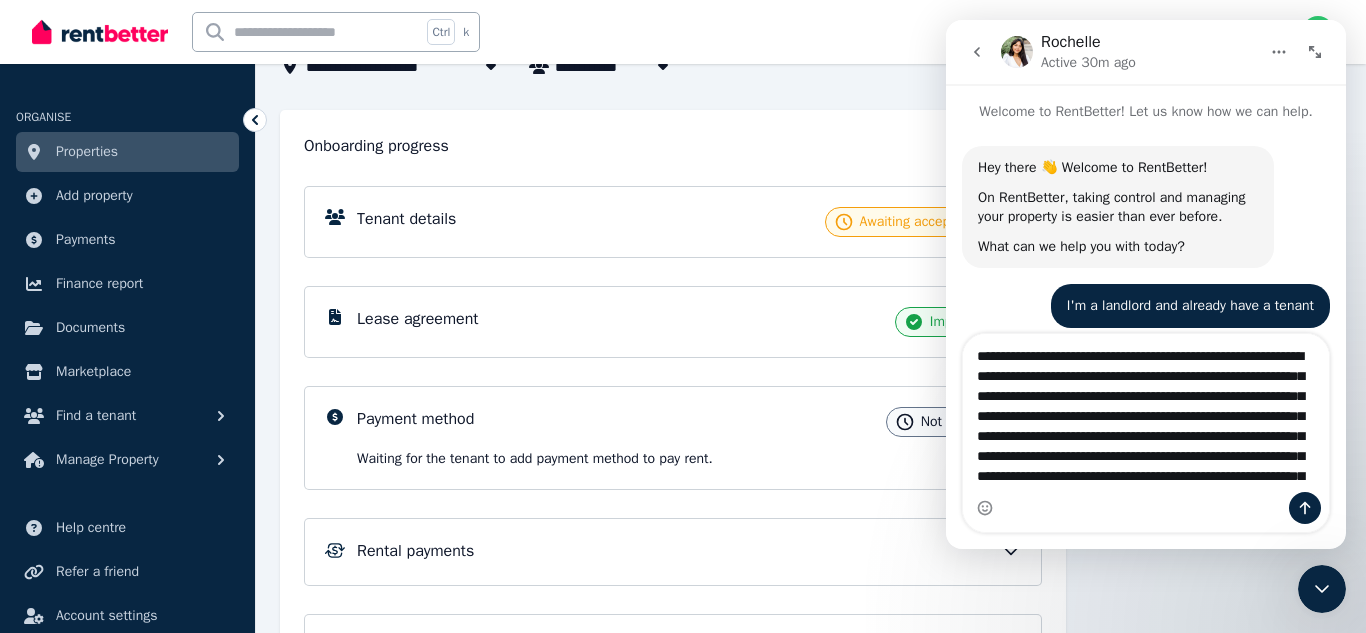 type on "**********" 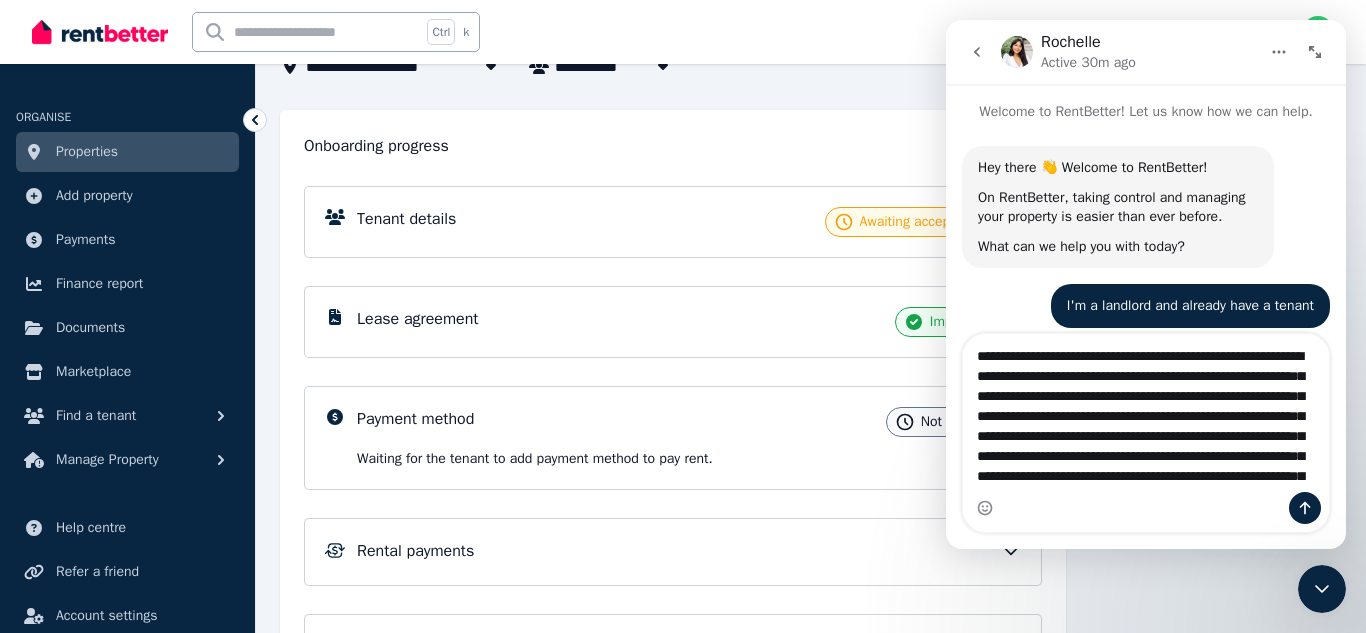 type 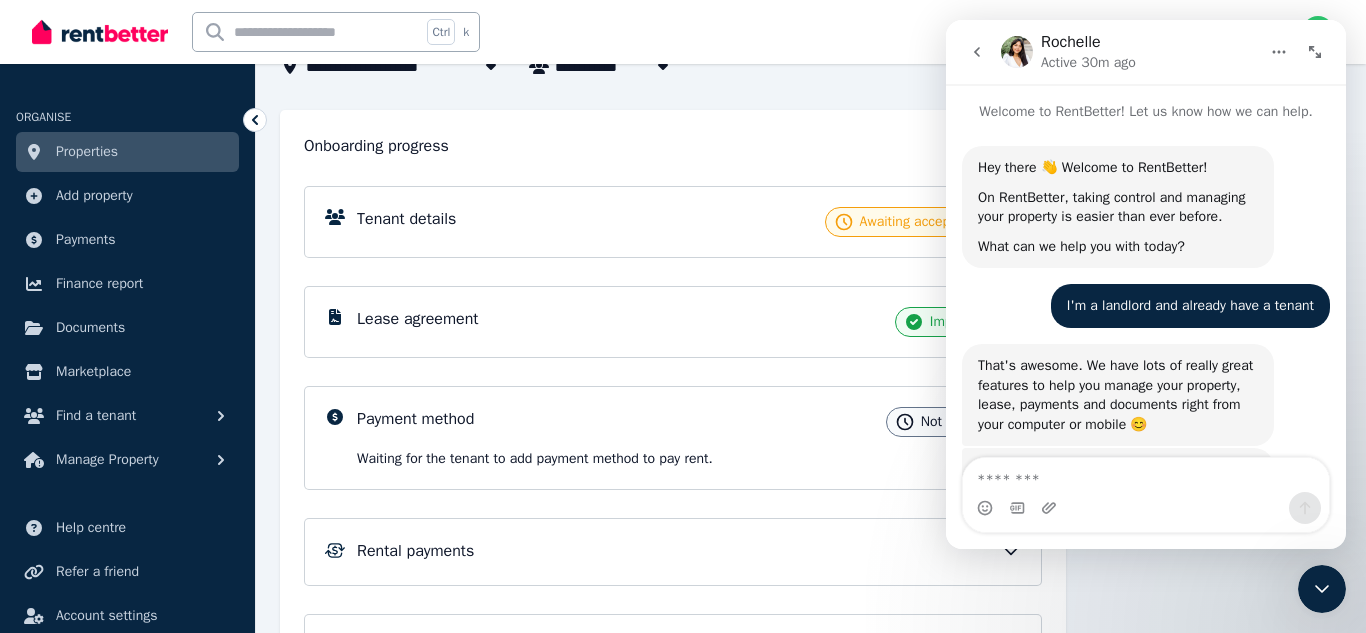 click 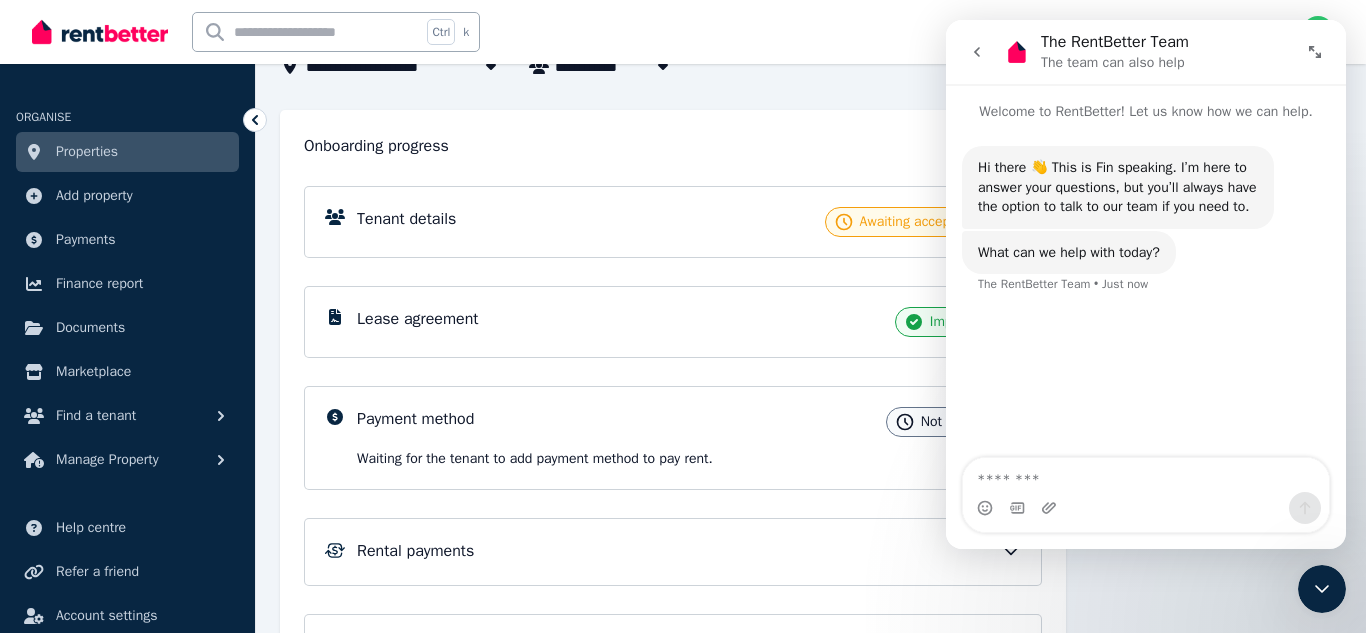 click 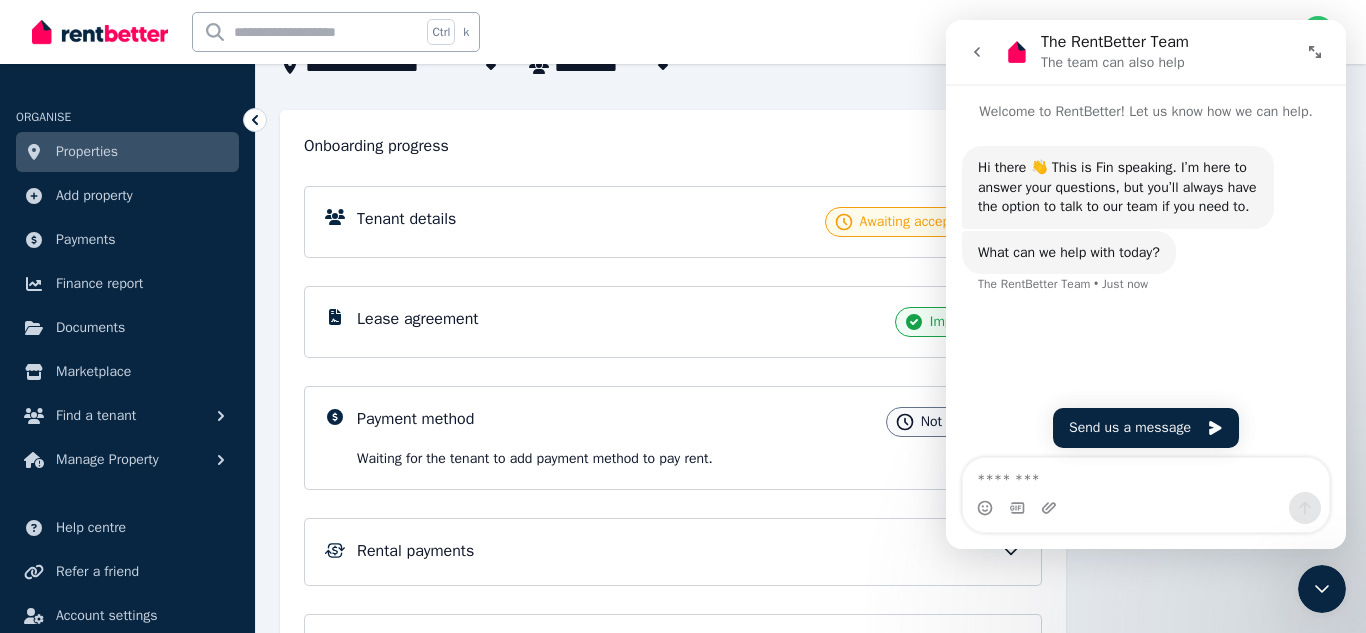 click 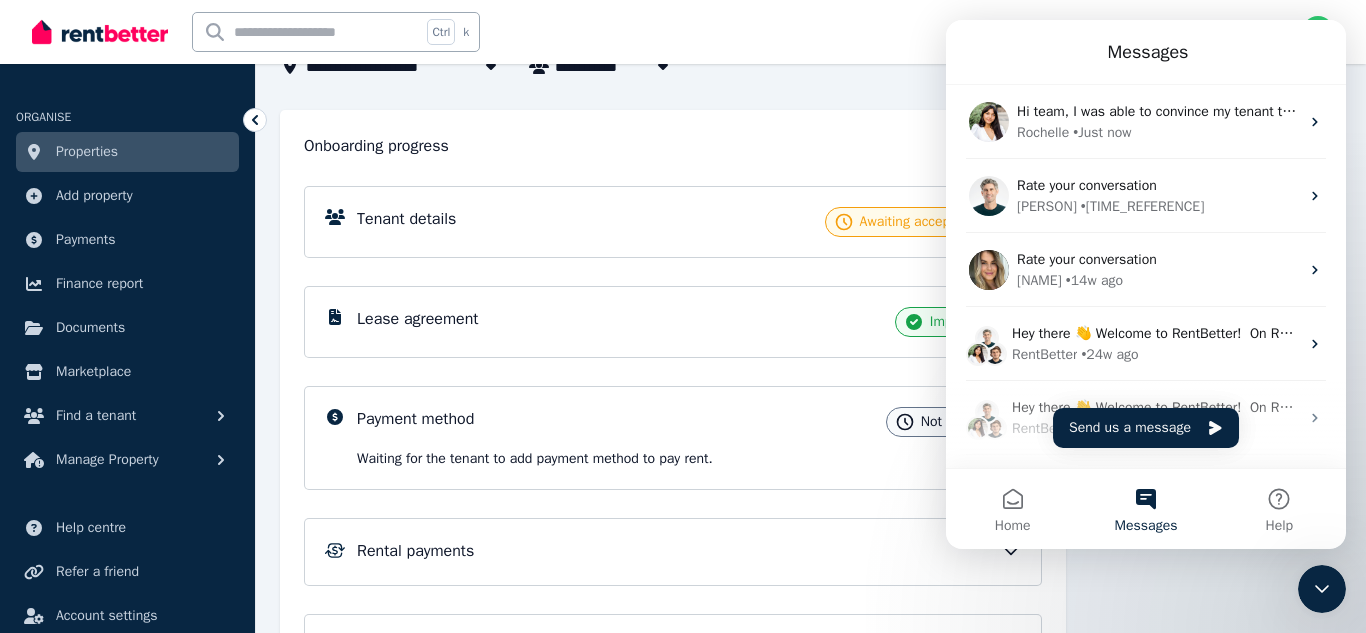 scroll, scrollTop: 0, scrollLeft: 0, axis: both 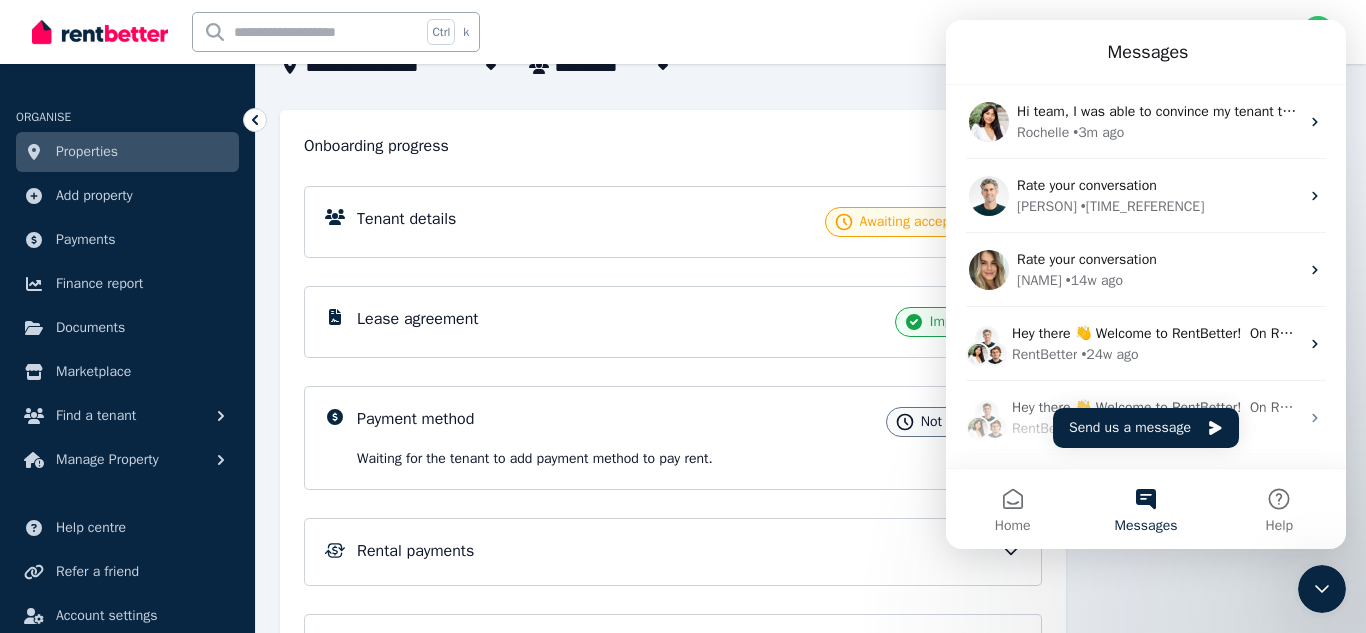click 